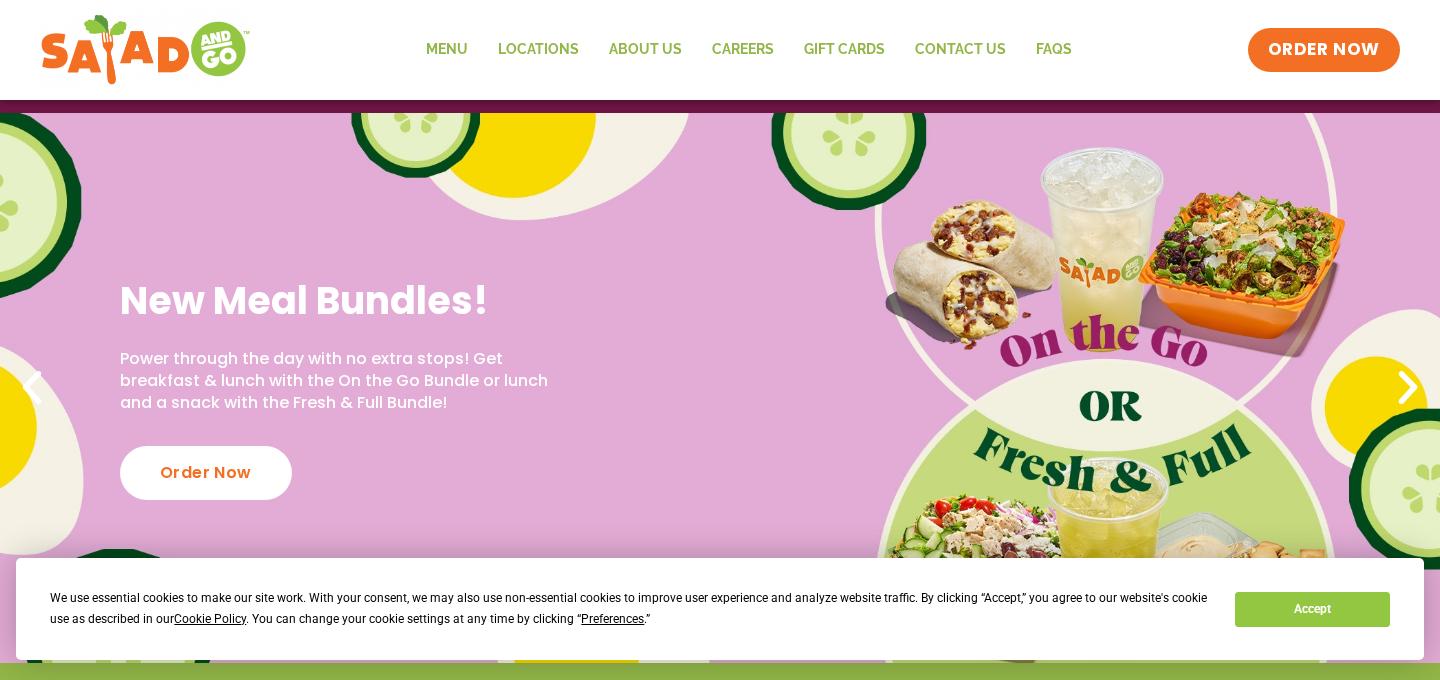 scroll, scrollTop: 36, scrollLeft: 0, axis: vertical 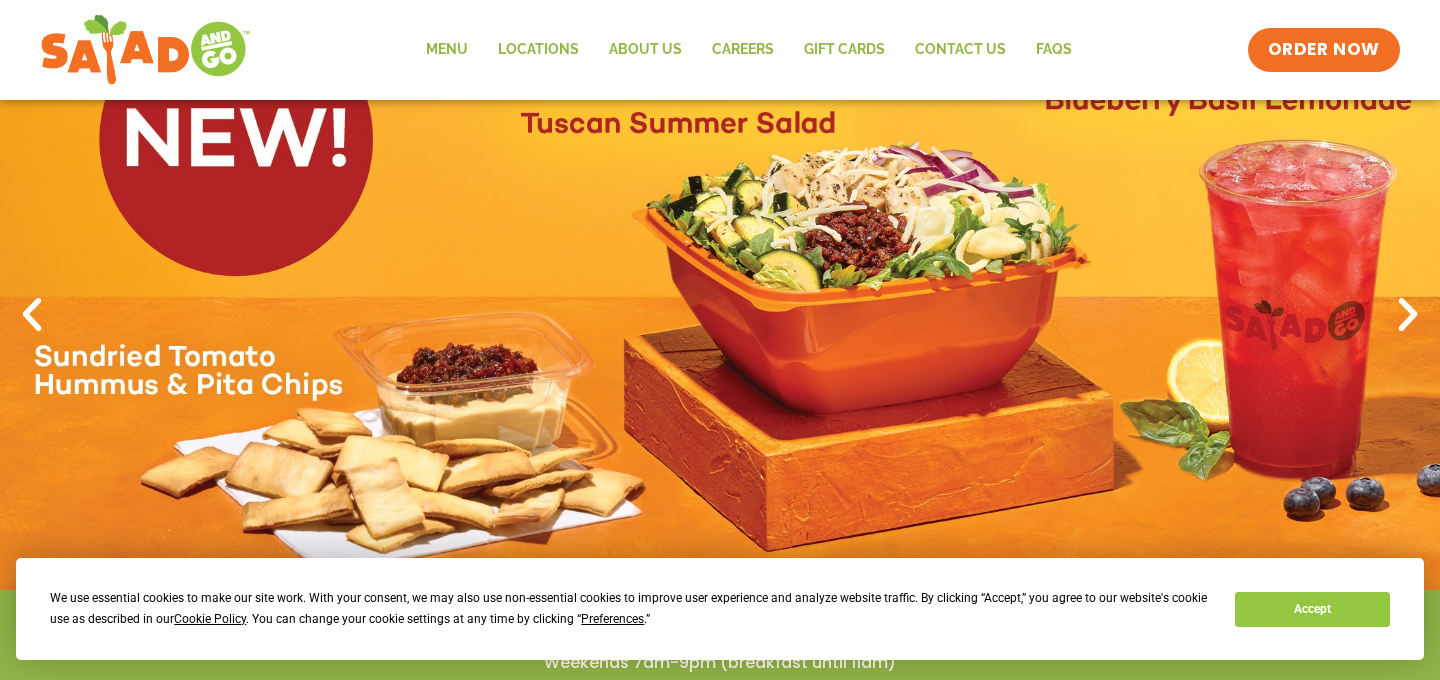 click at bounding box center (32, 315) 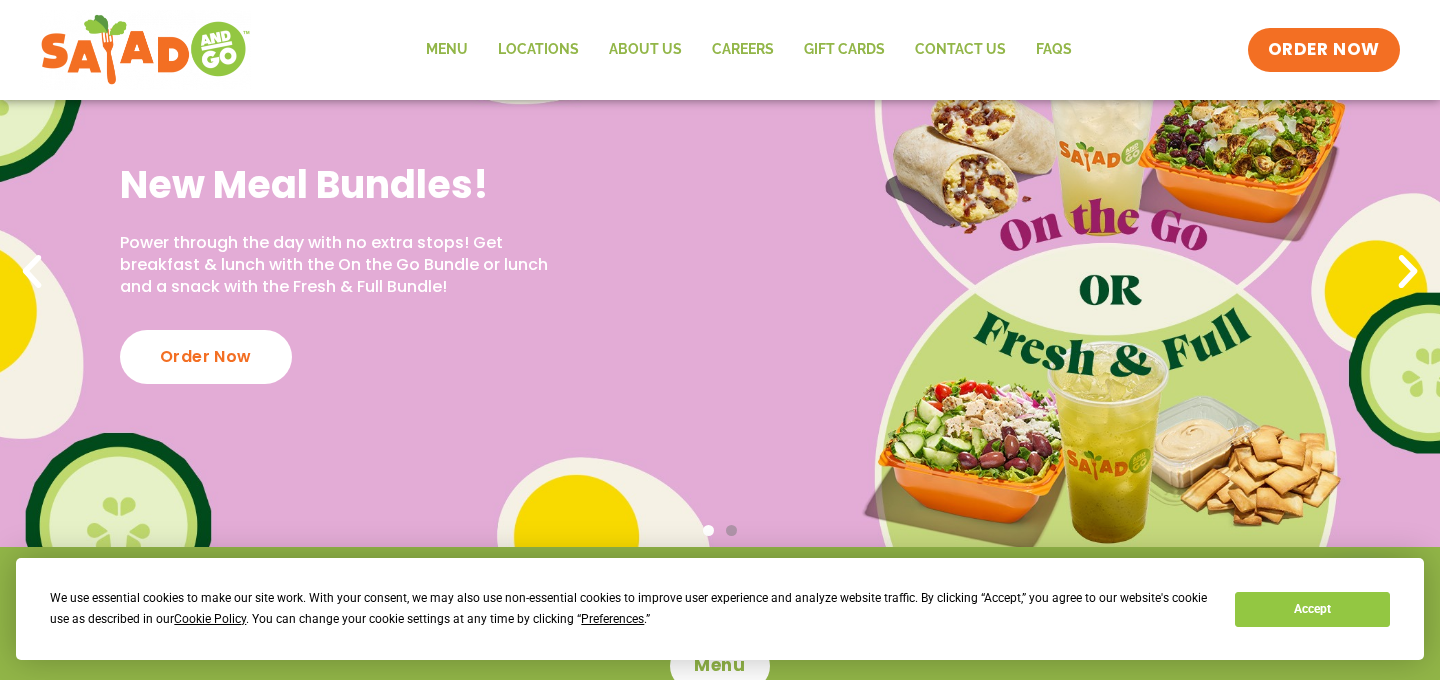 scroll, scrollTop: 154, scrollLeft: 0, axis: vertical 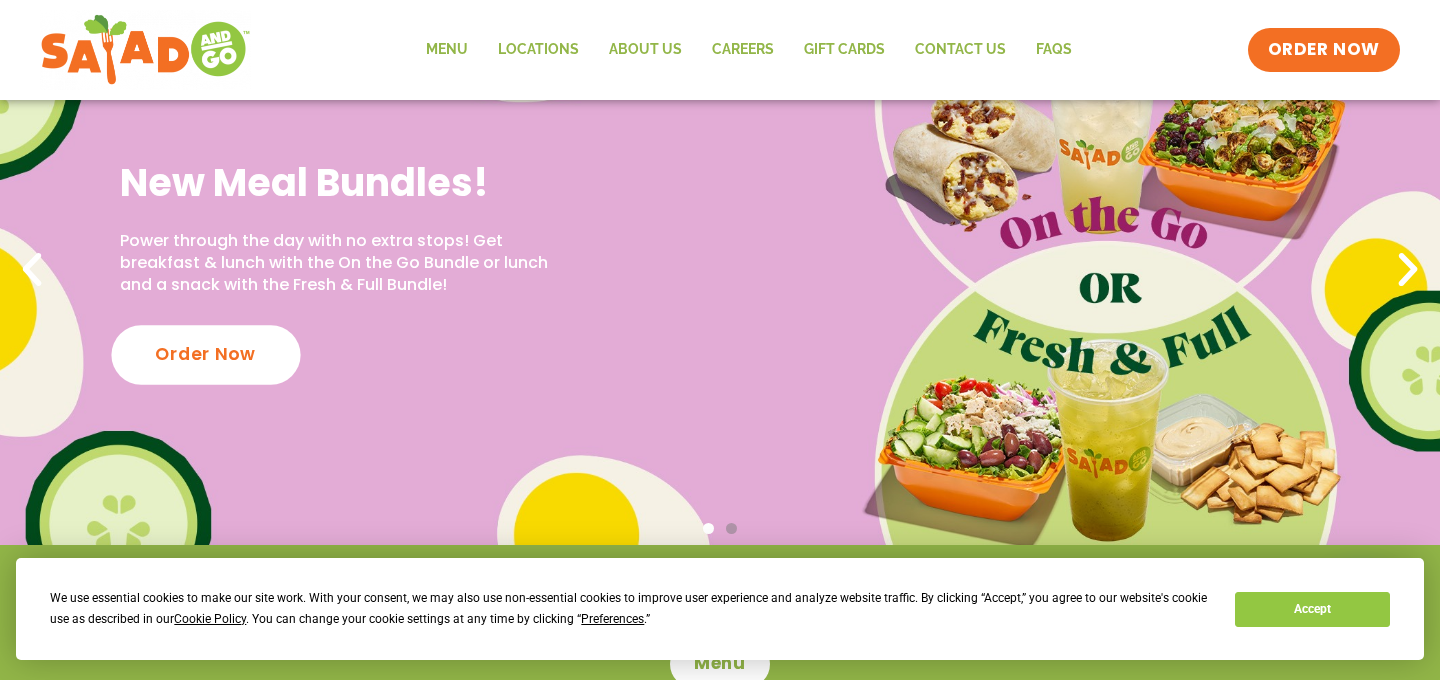 click on "Order Now" at bounding box center [205, 354] 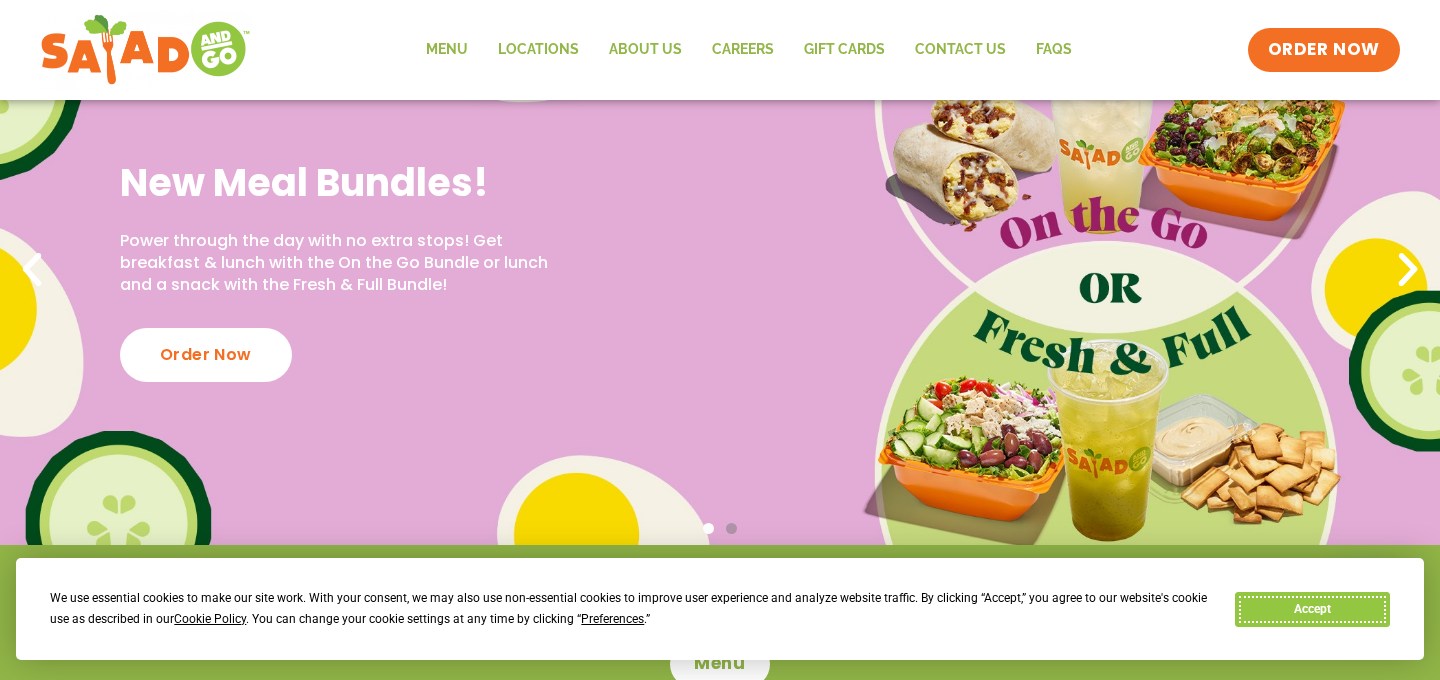 click on "Accept" at bounding box center [1312, 609] 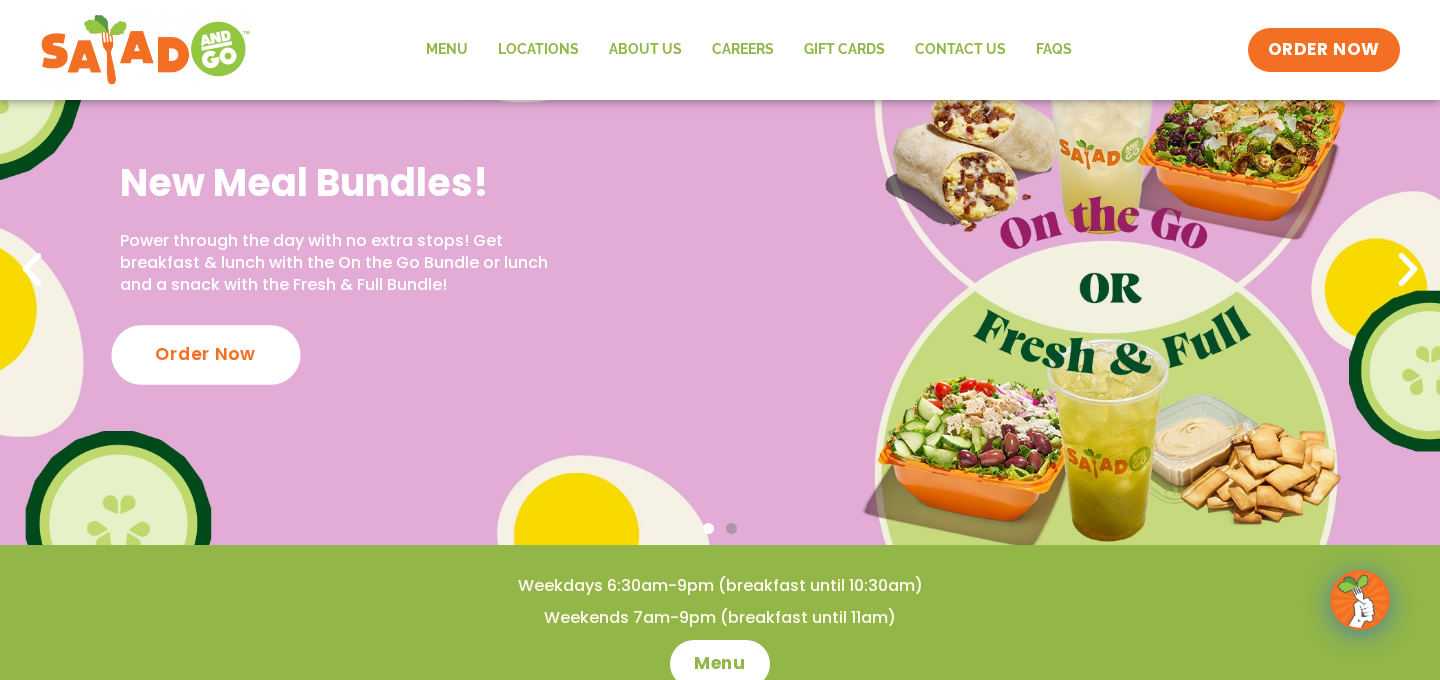 click on "Order Now" at bounding box center [205, 354] 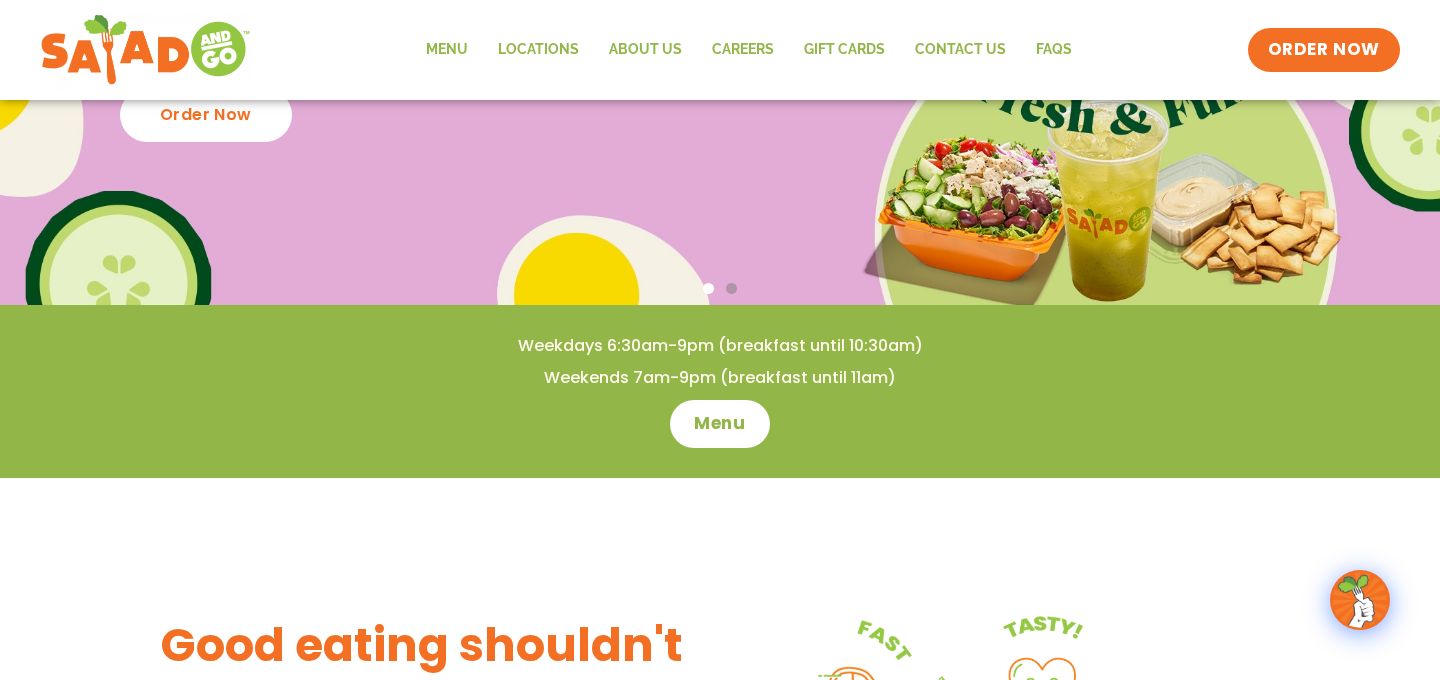 scroll, scrollTop: 397, scrollLeft: 0, axis: vertical 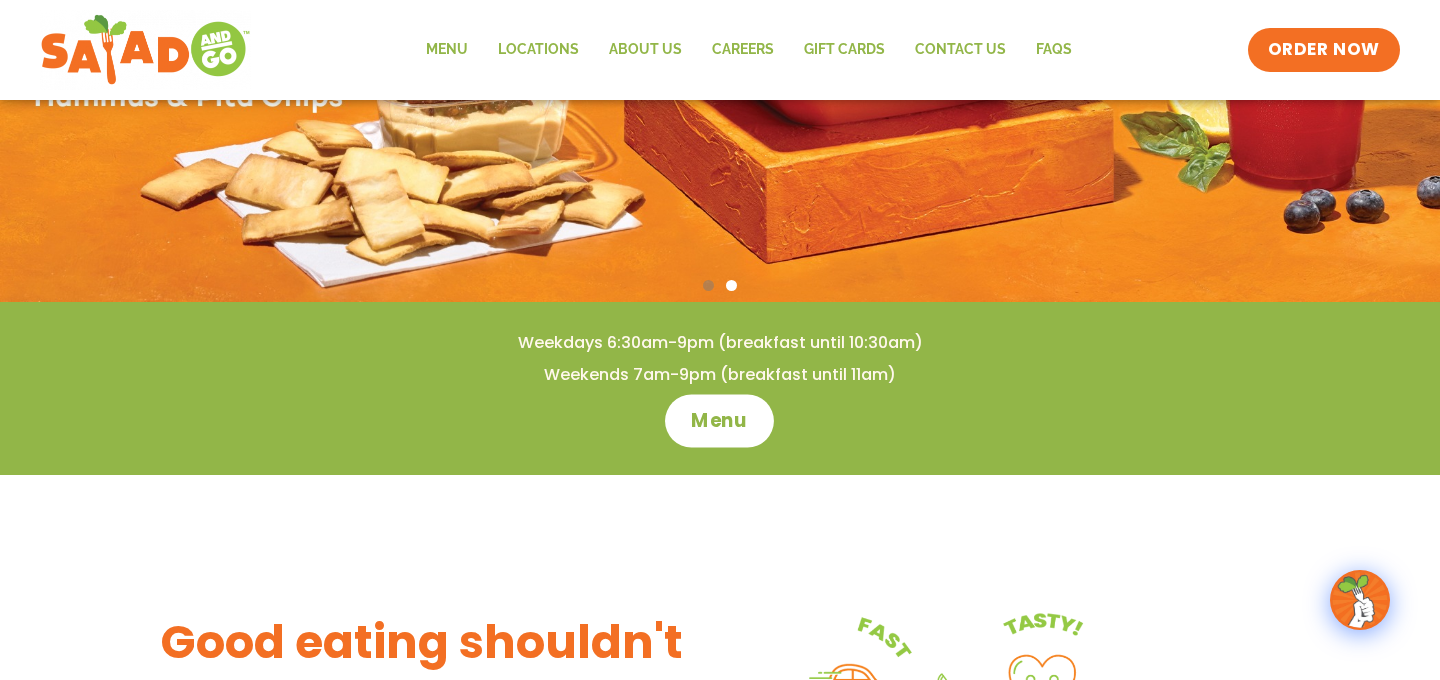 click on "Menu" at bounding box center (720, 421) 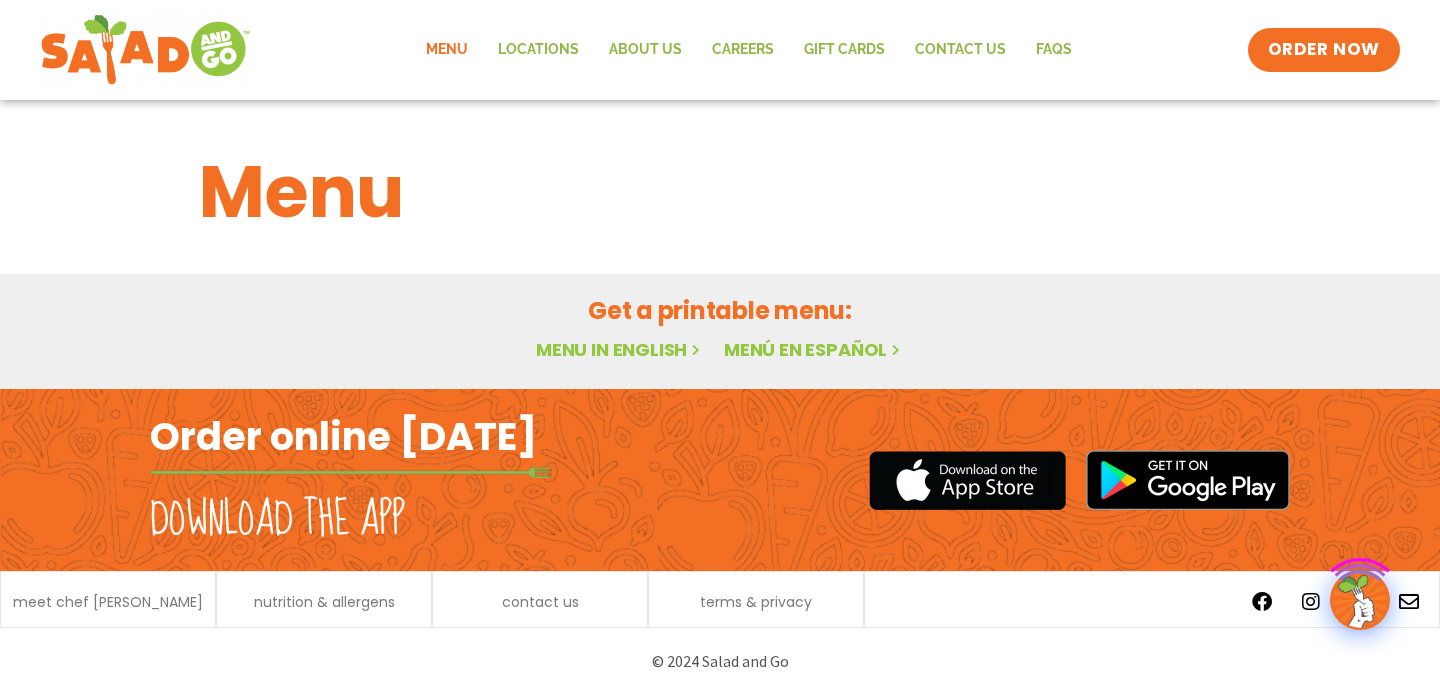 scroll, scrollTop: 0, scrollLeft: 0, axis: both 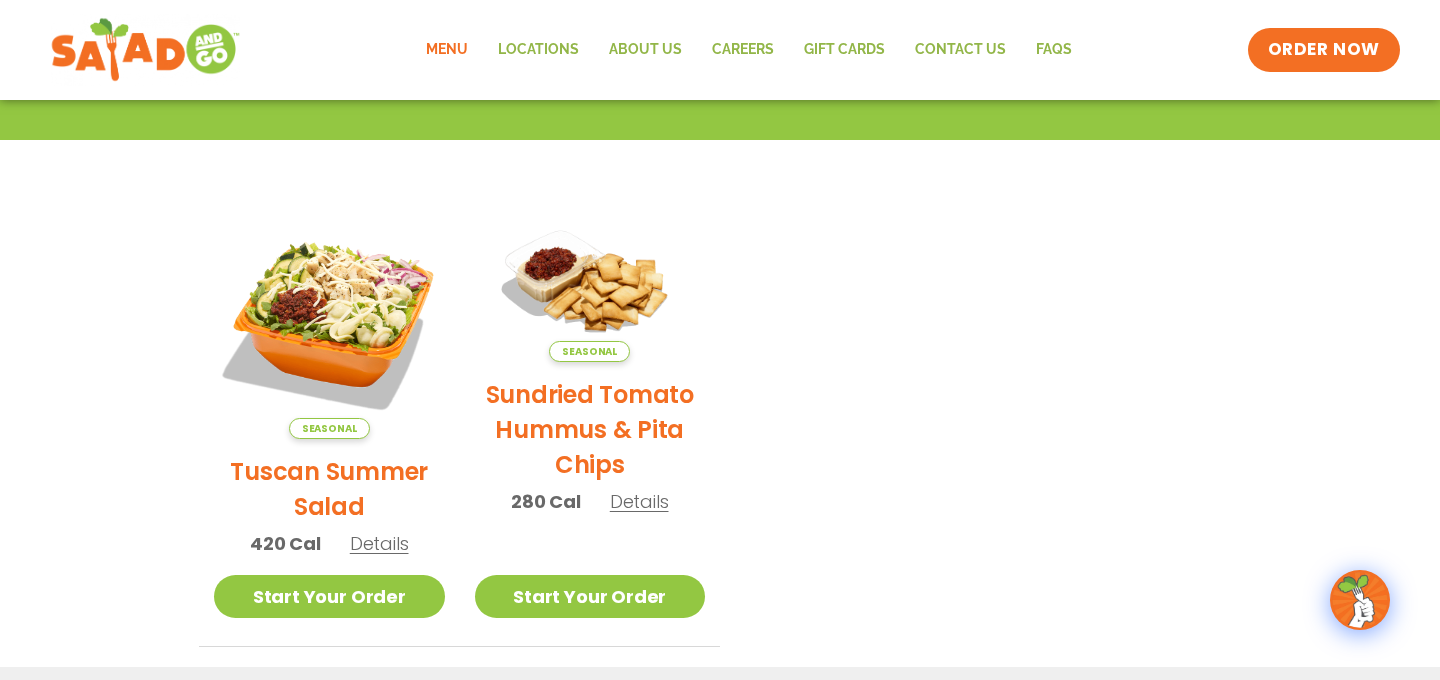 click at bounding box center (145, 50) 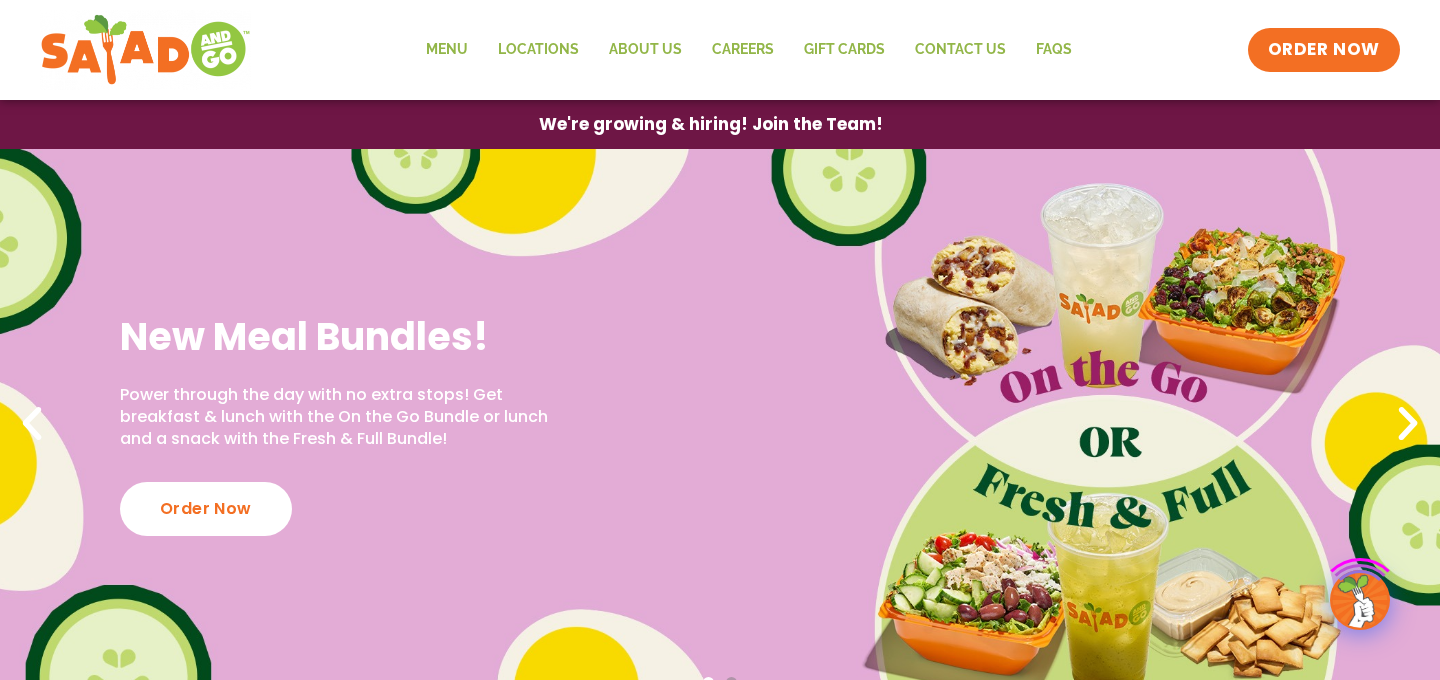 scroll, scrollTop: 0, scrollLeft: 0, axis: both 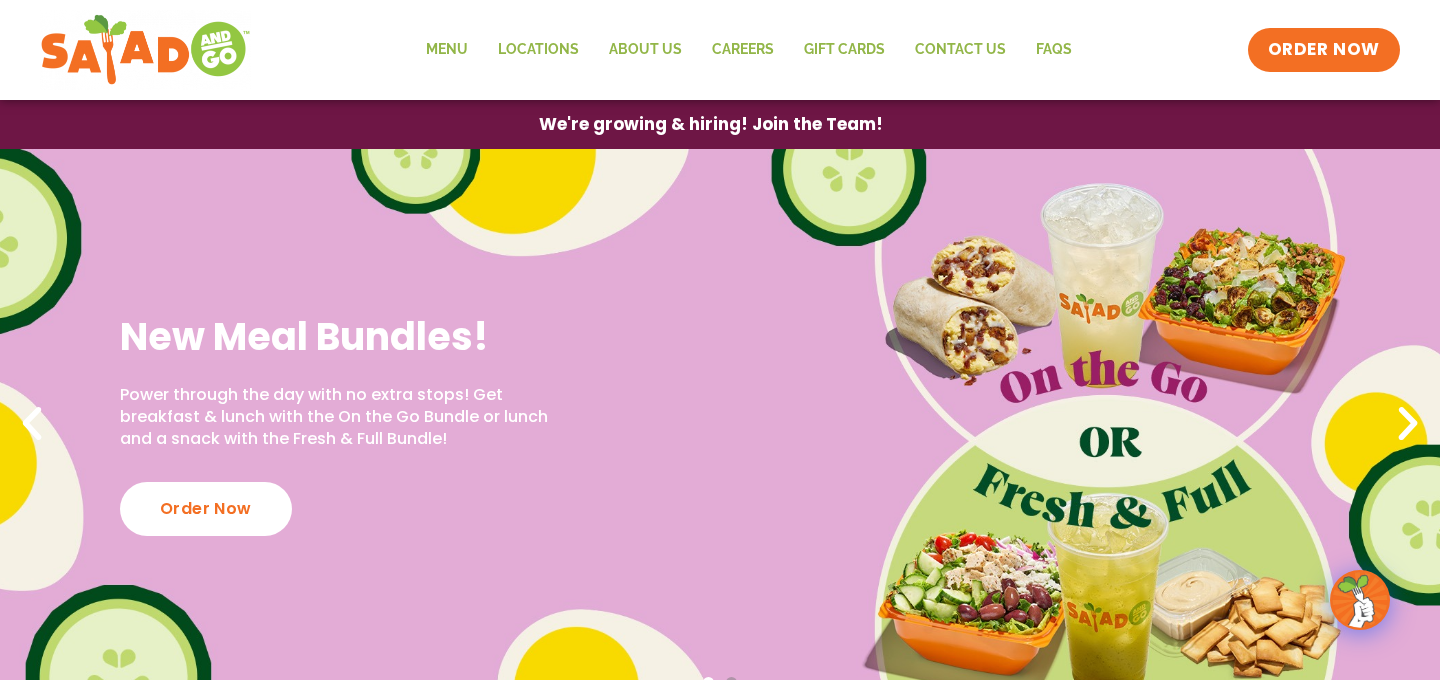 click on "New Meal Bundles!" at bounding box center (338, 336) 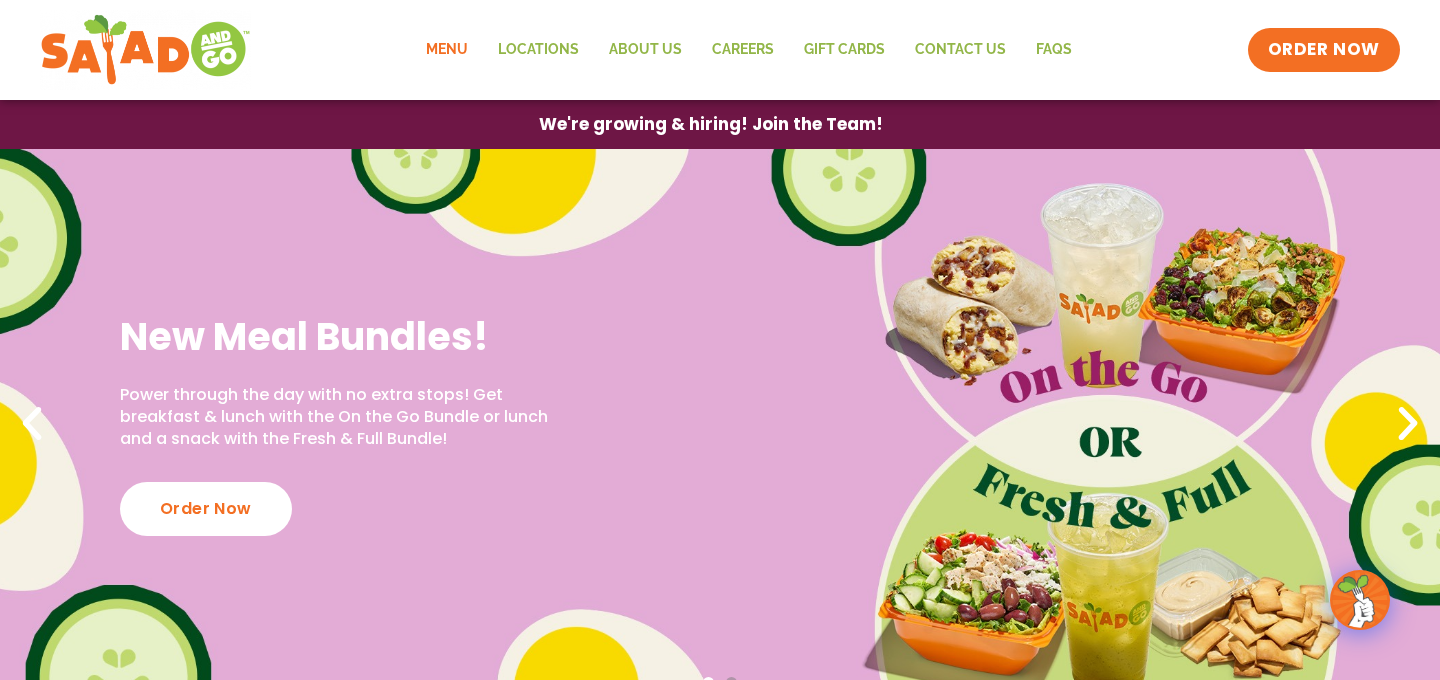 click on "Menu" 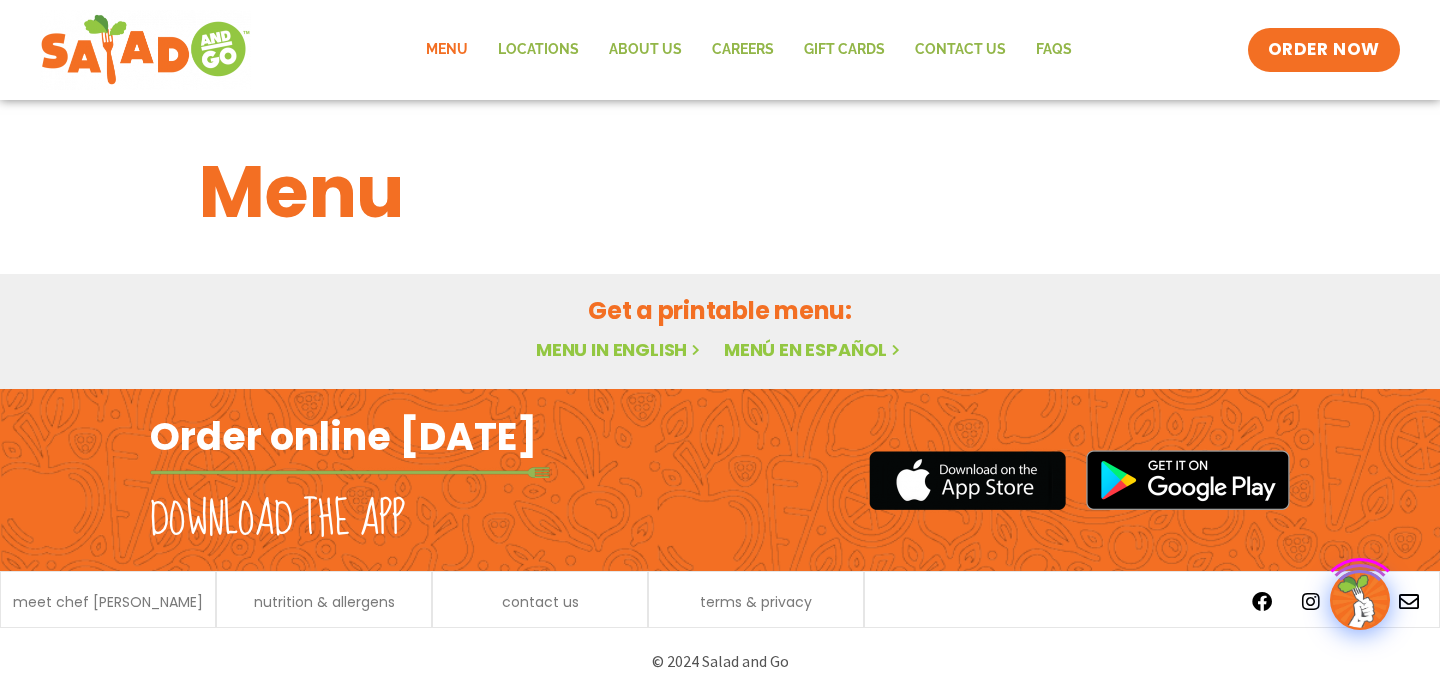 scroll, scrollTop: 0, scrollLeft: 0, axis: both 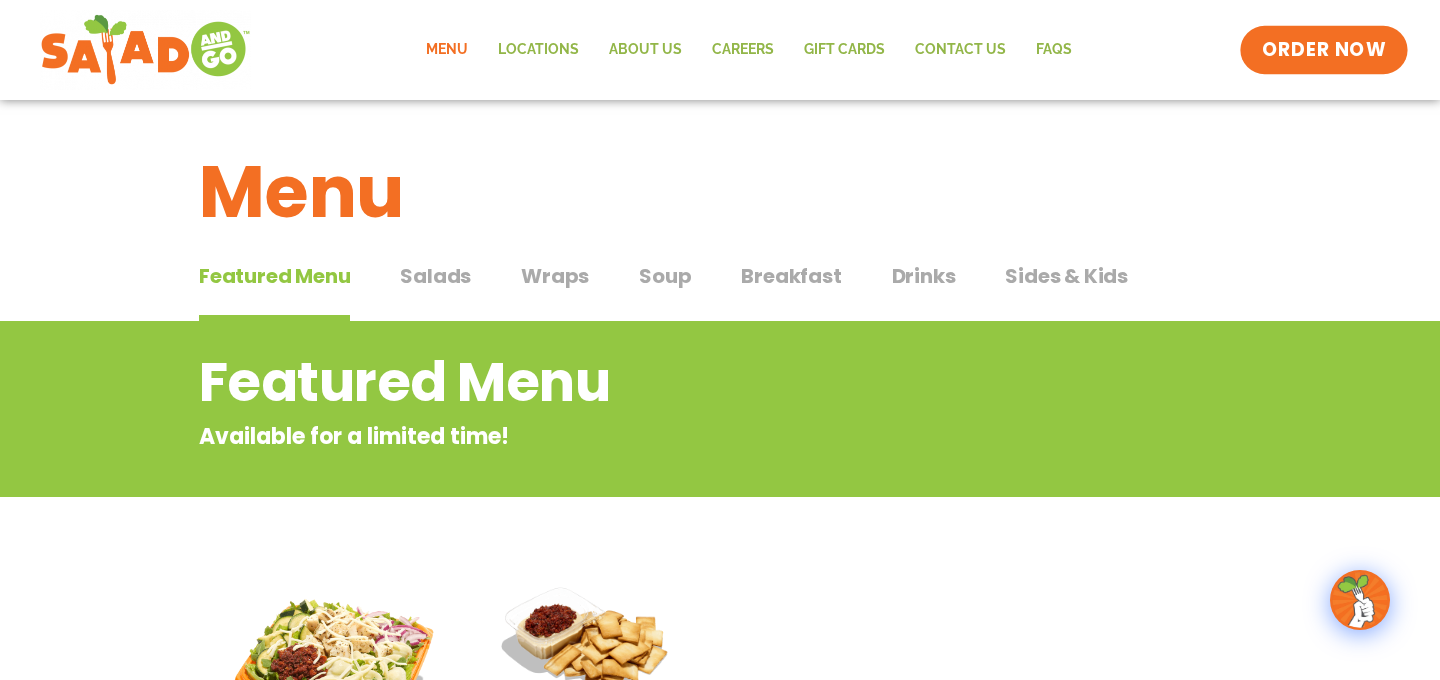click on "ORDER NOW" at bounding box center [1324, 50] 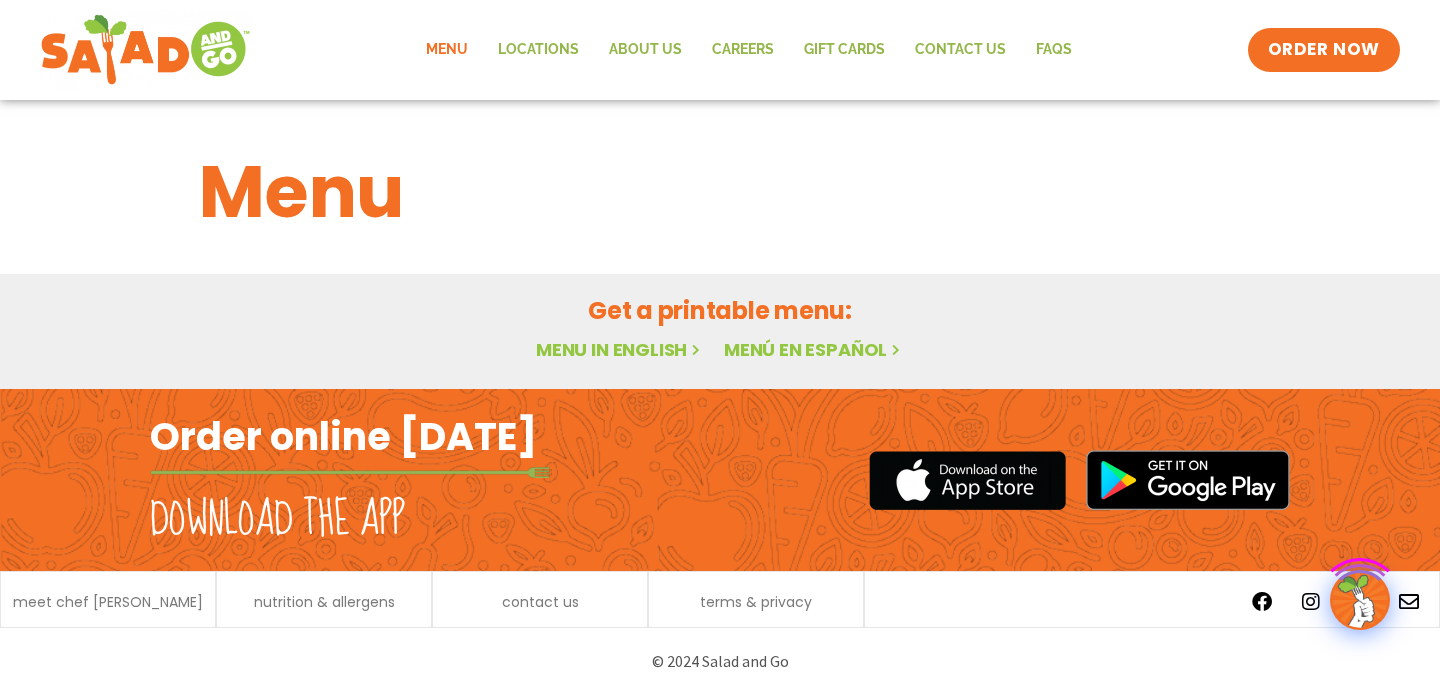 scroll, scrollTop: 15, scrollLeft: 0, axis: vertical 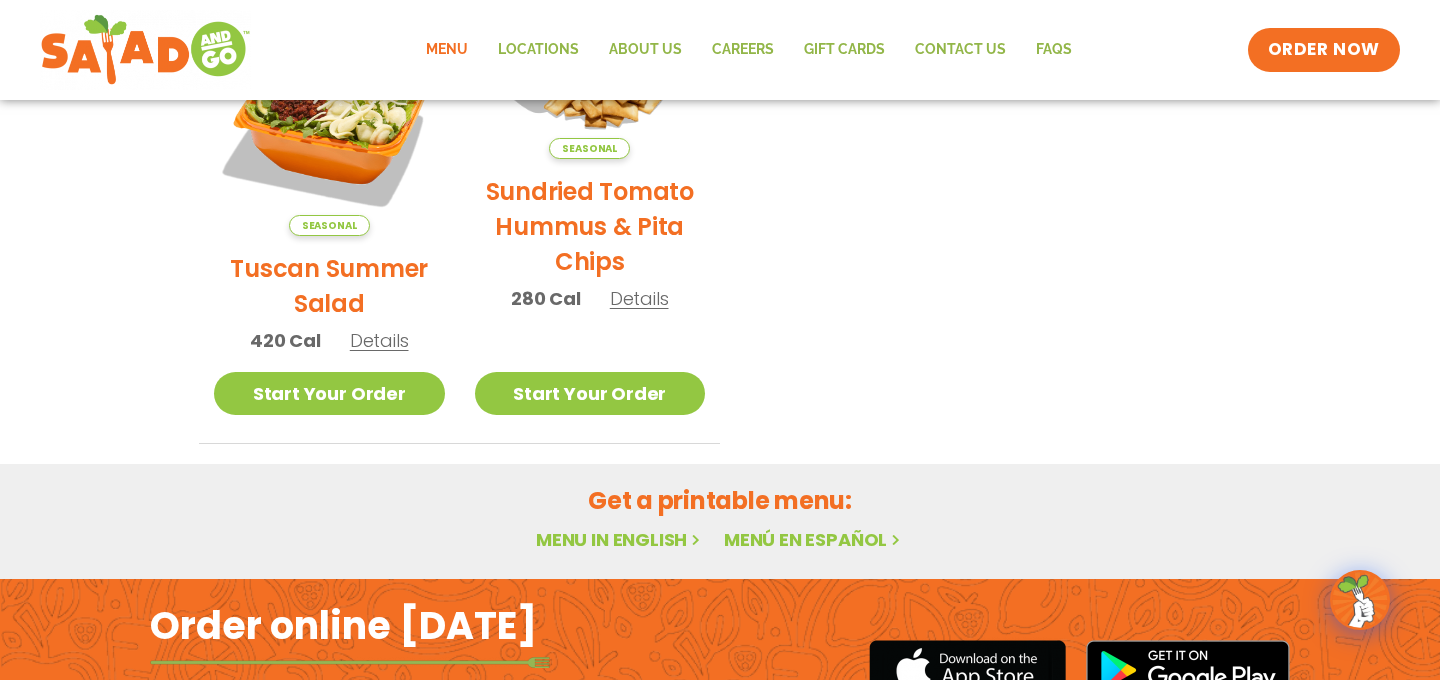 click on "Menu in English" at bounding box center (620, 539) 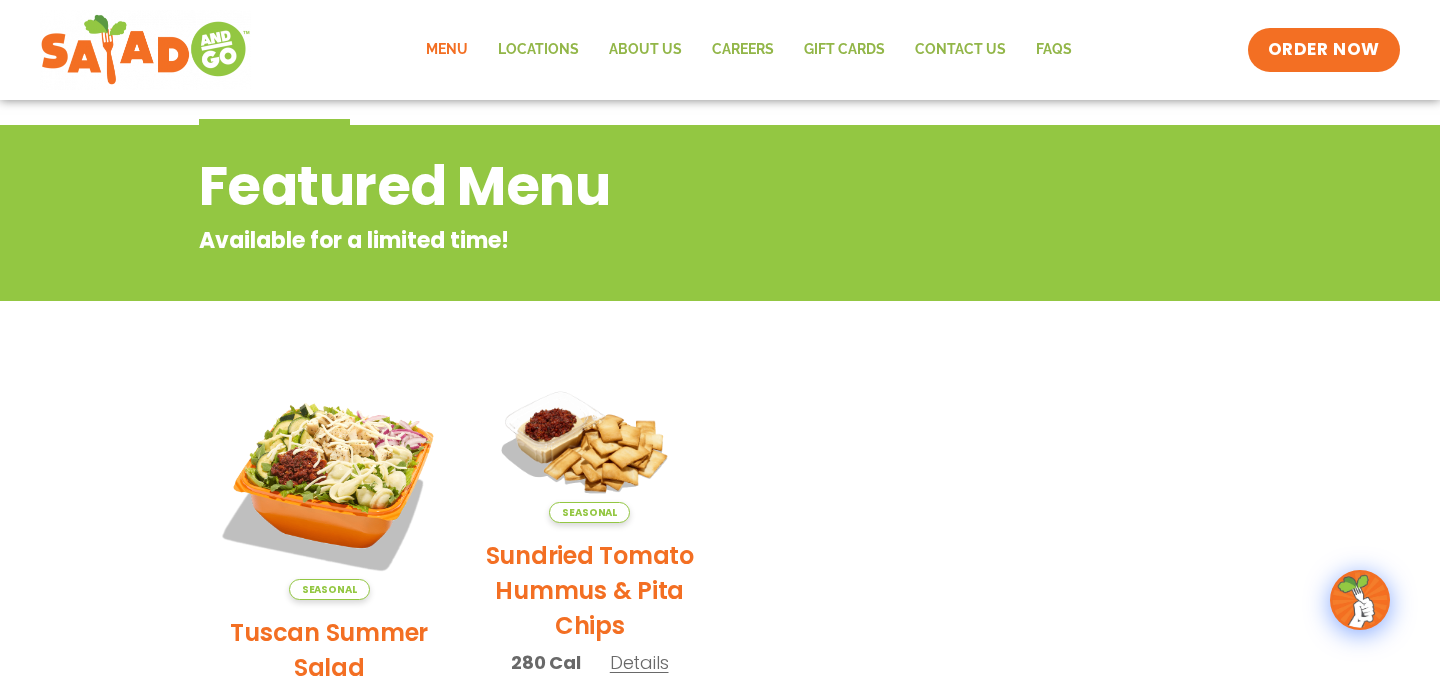 scroll, scrollTop: 0, scrollLeft: 0, axis: both 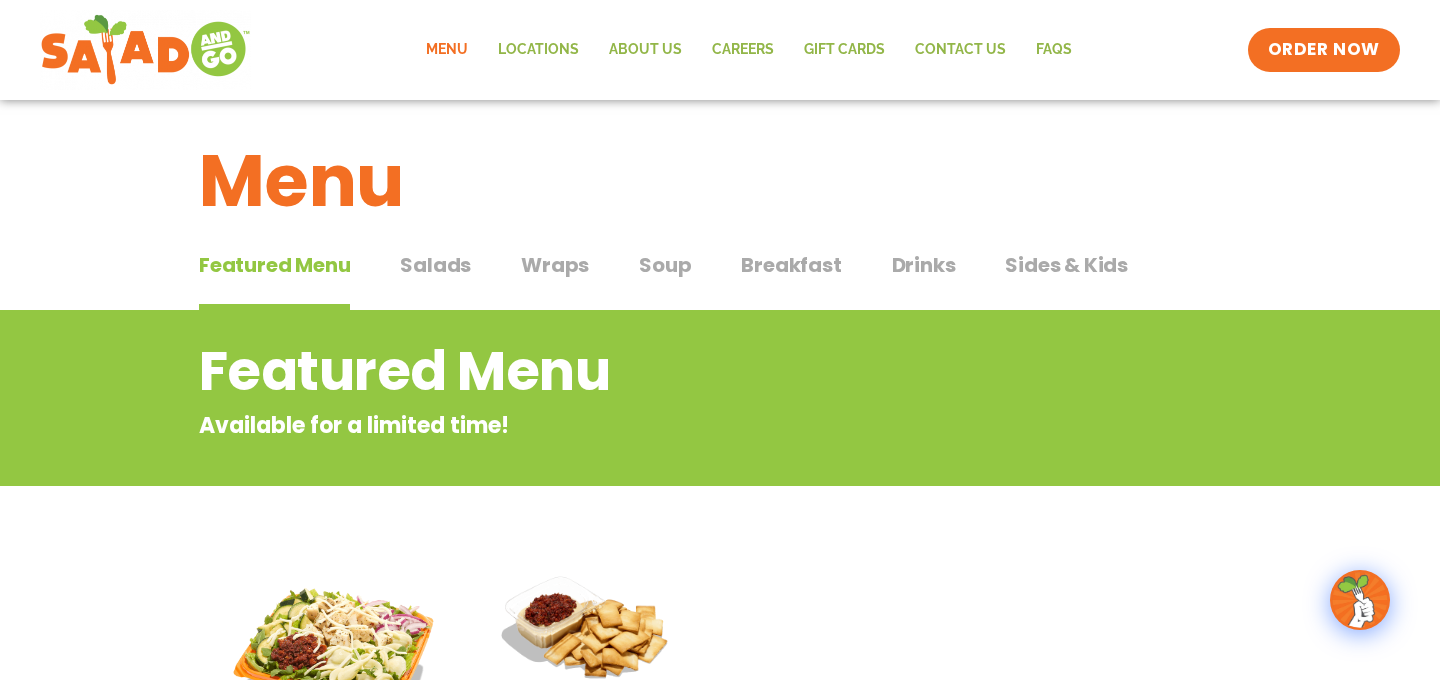 click on "Breakfast" at bounding box center (791, 265) 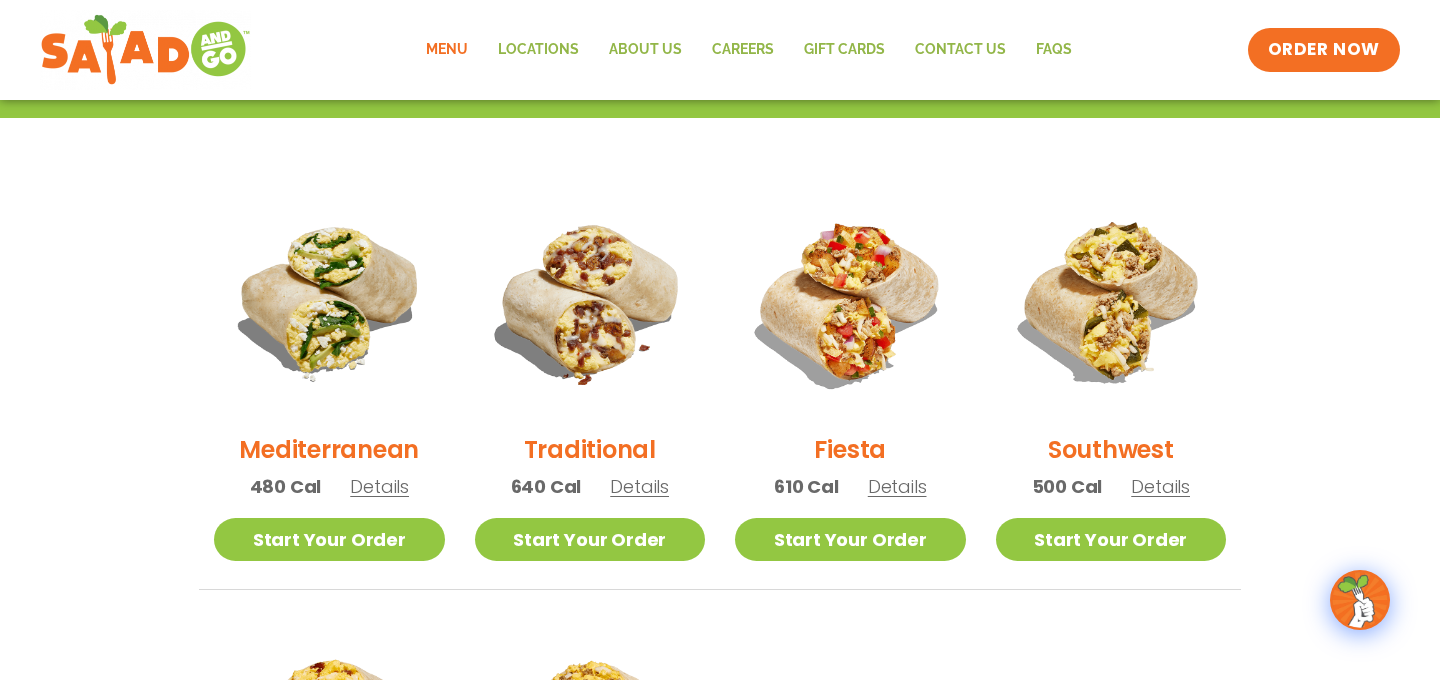 scroll, scrollTop: 470, scrollLeft: 0, axis: vertical 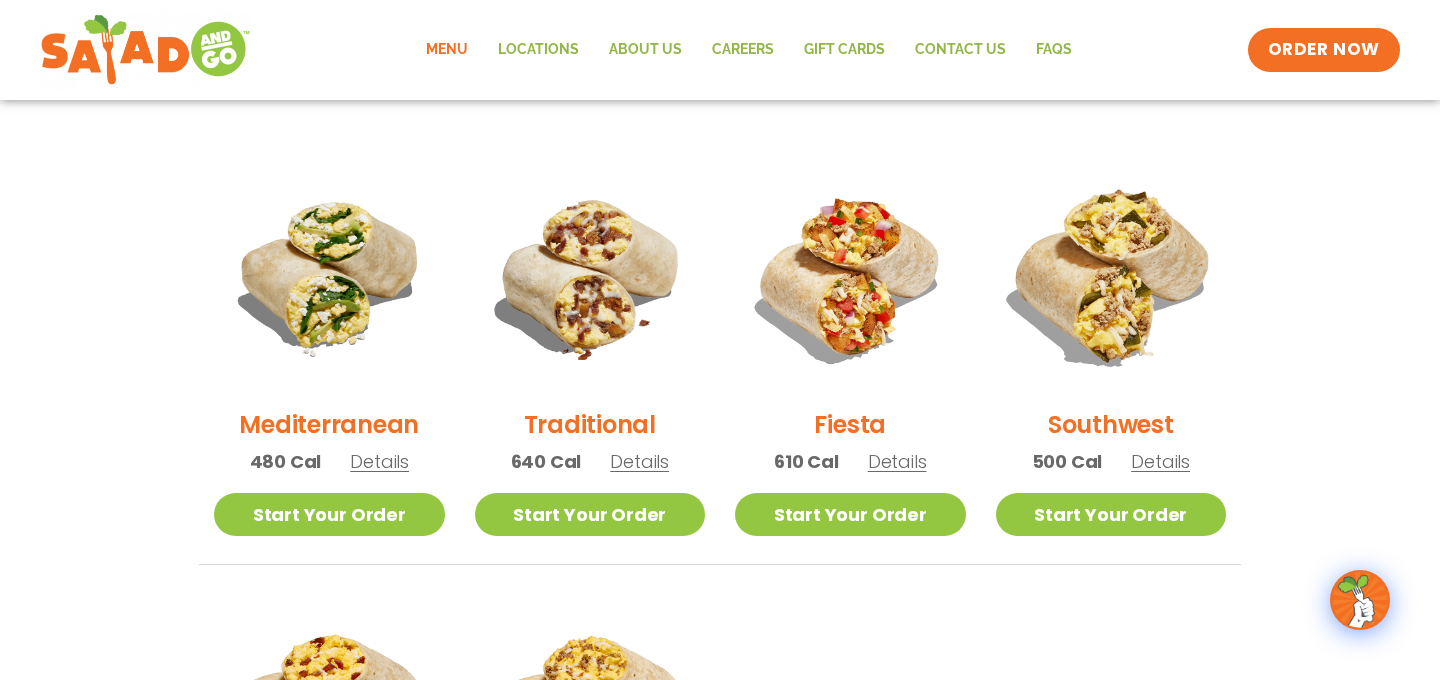 click at bounding box center (1110, 276) 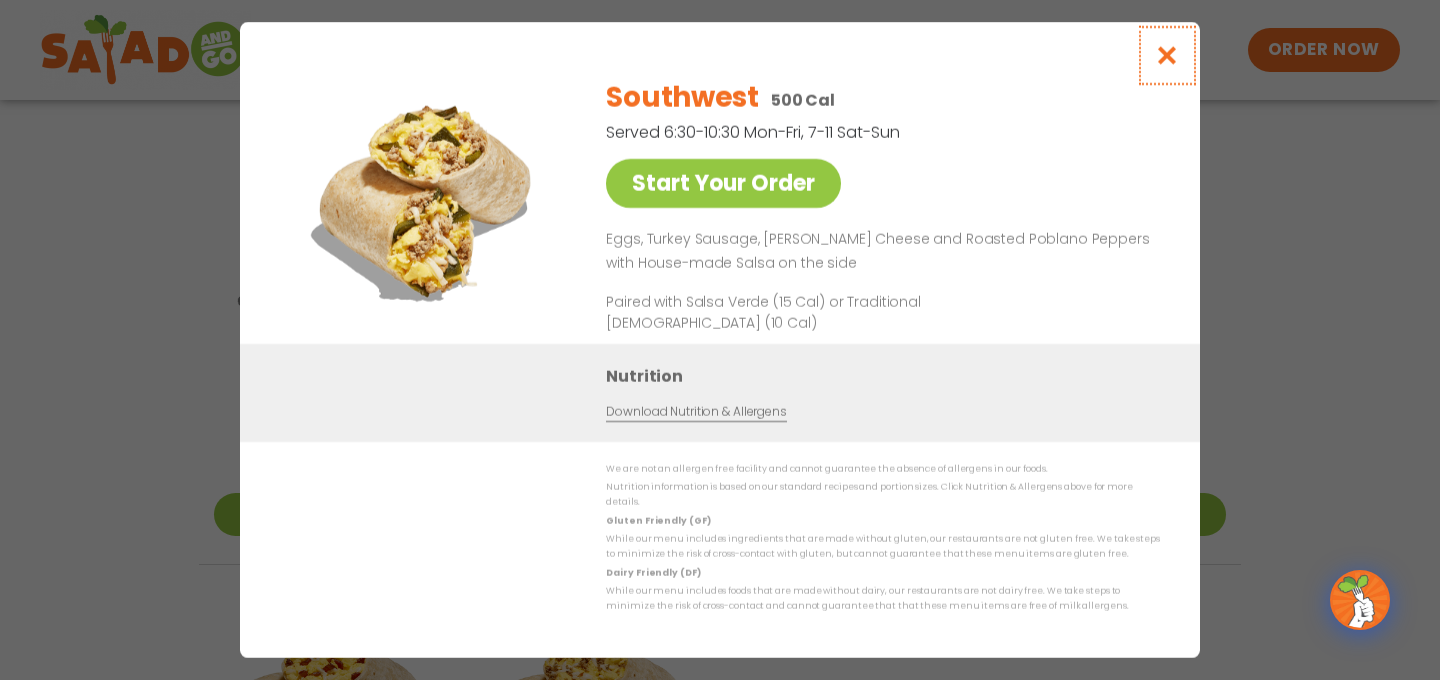 click at bounding box center [1167, 55] 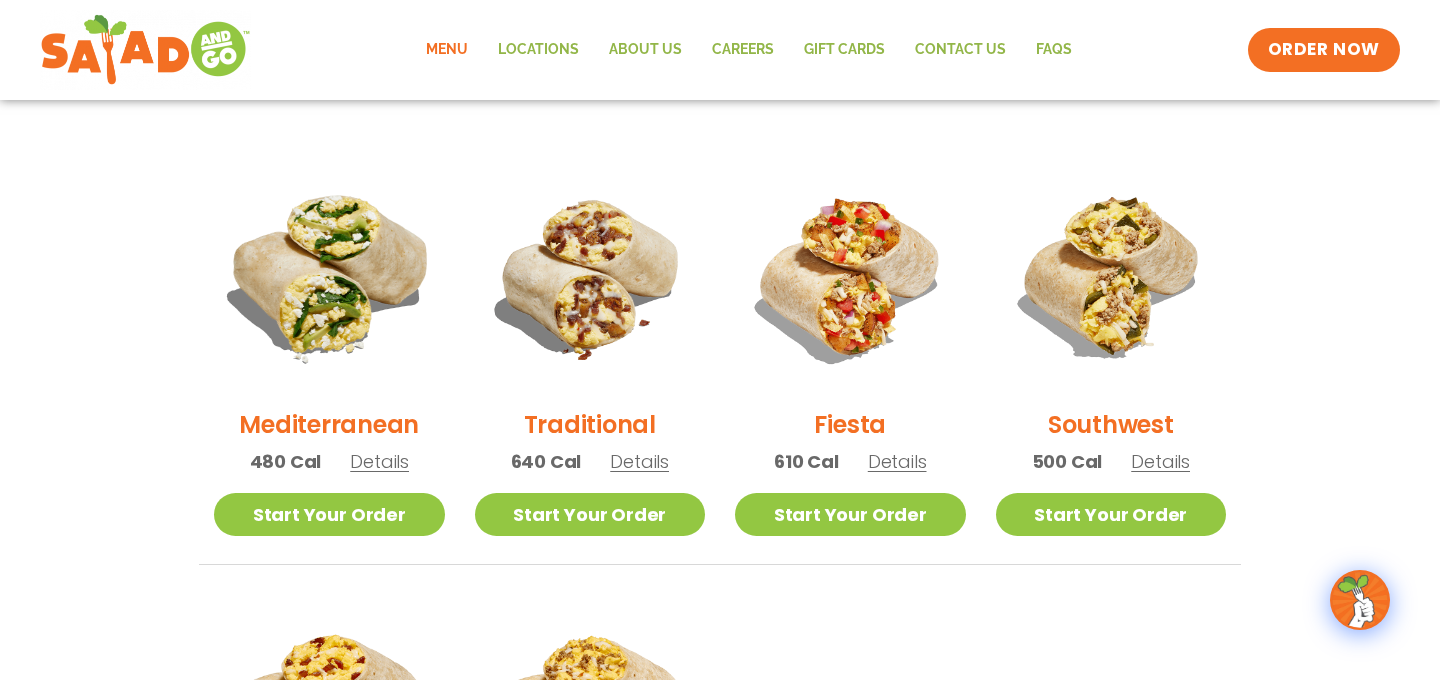 click at bounding box center (329, 276) 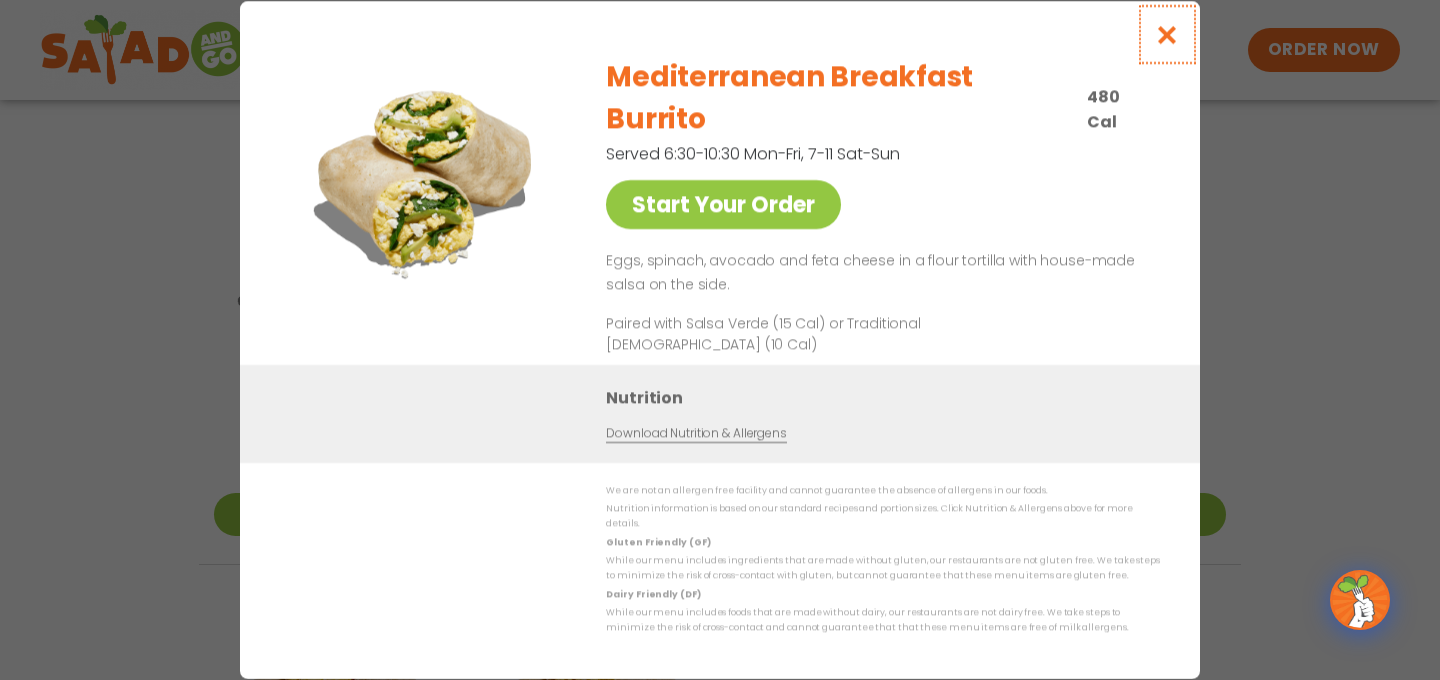 click at bounding box center (1167, 34) 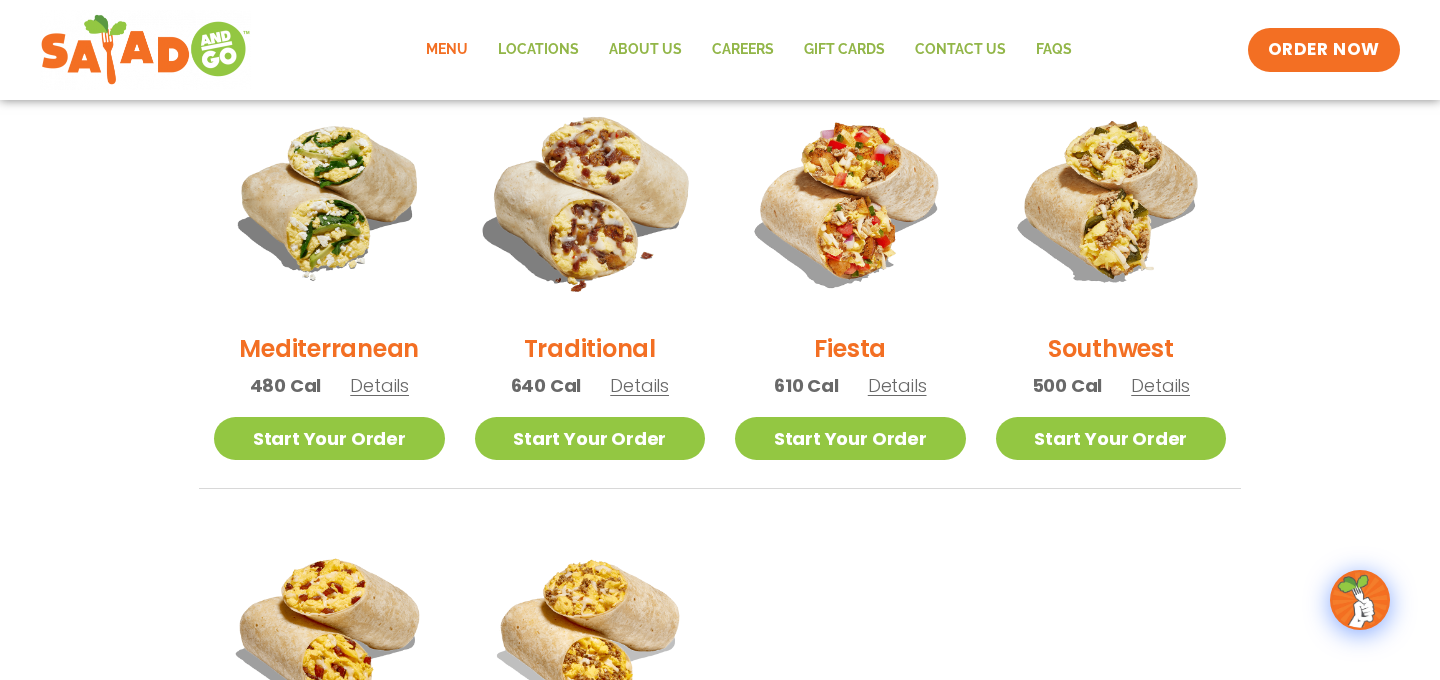 scroll, scrollTop: 545, scrollLeft: 0, axis: vertical 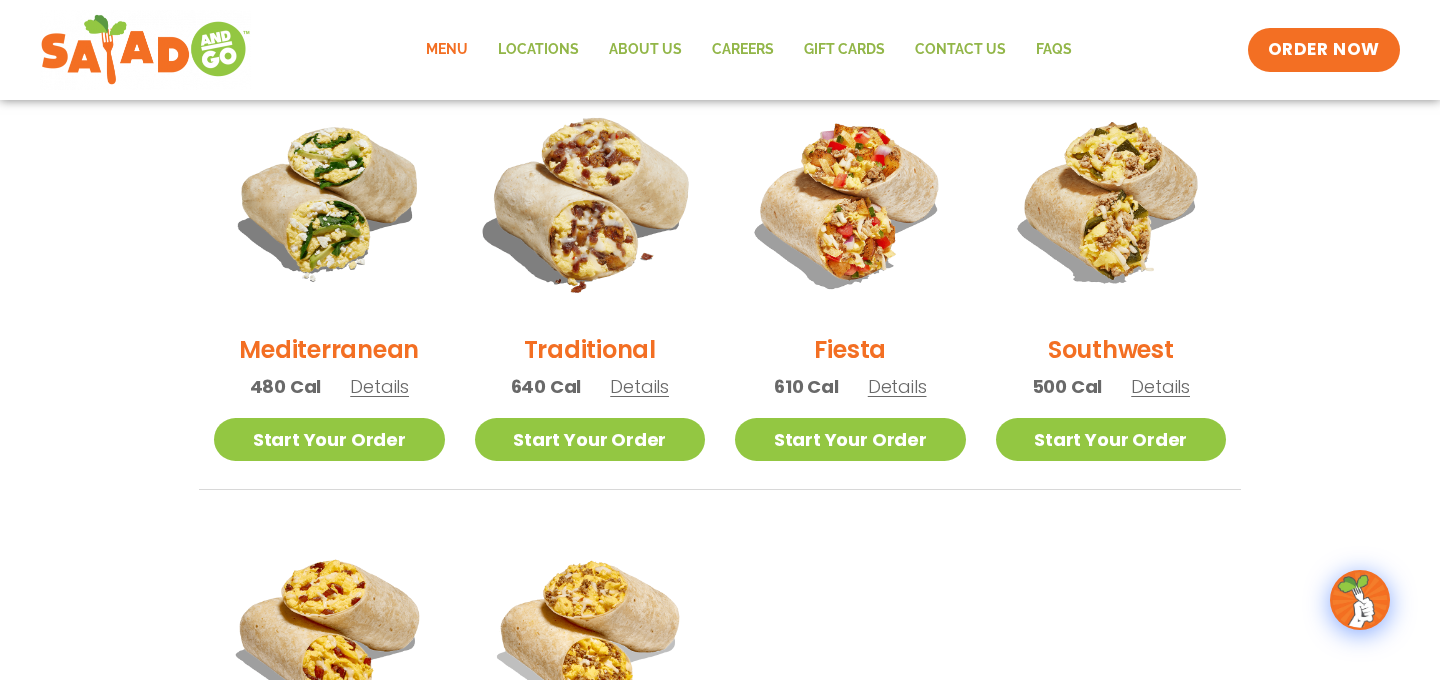 click at bounding box center [589, 201] 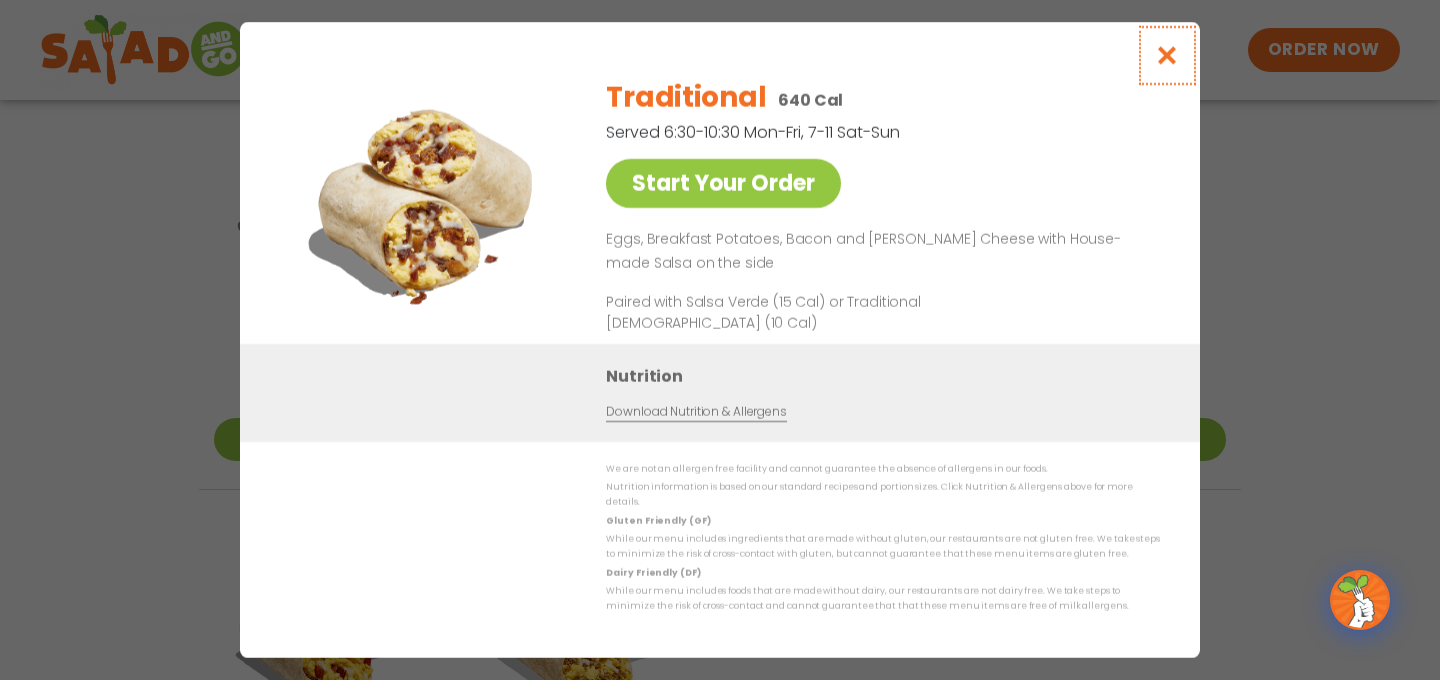 click at bounding box center (1167, 55) 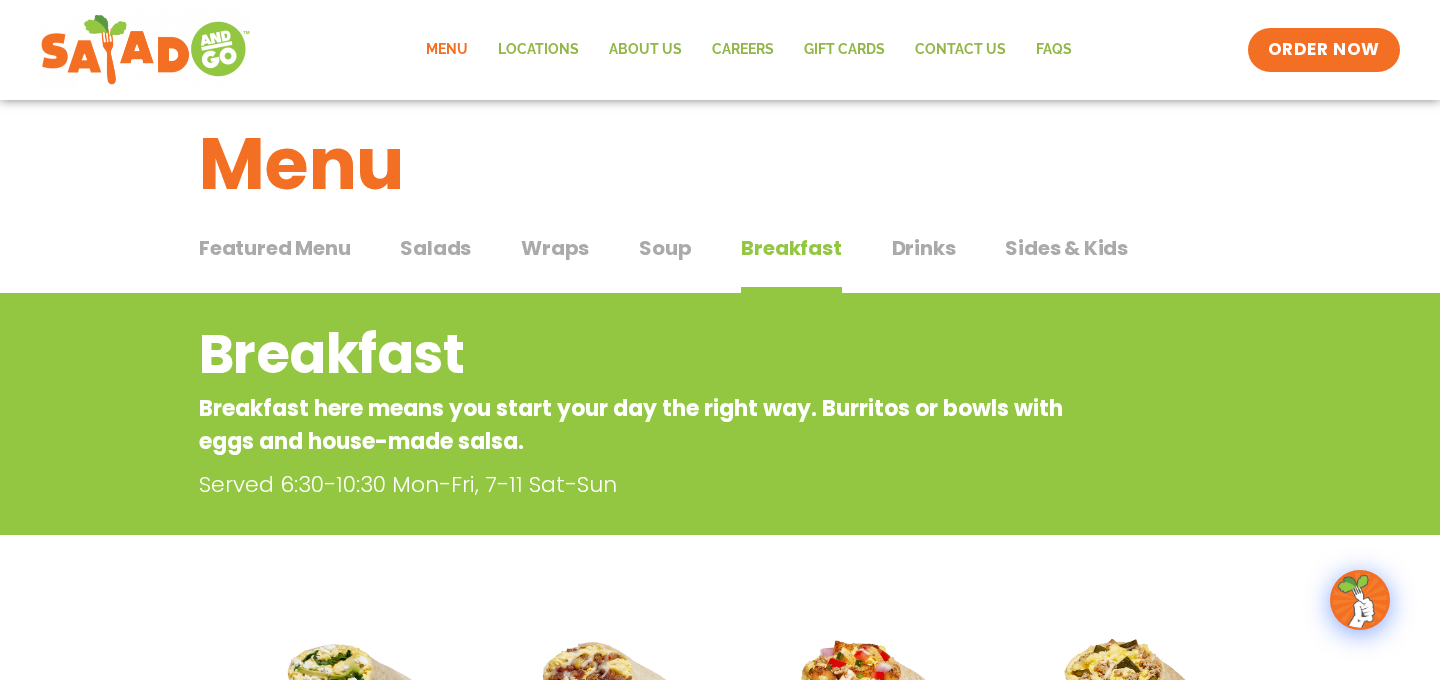 scroll, scrollTop: 0, scrollLeft: 0, axis: both 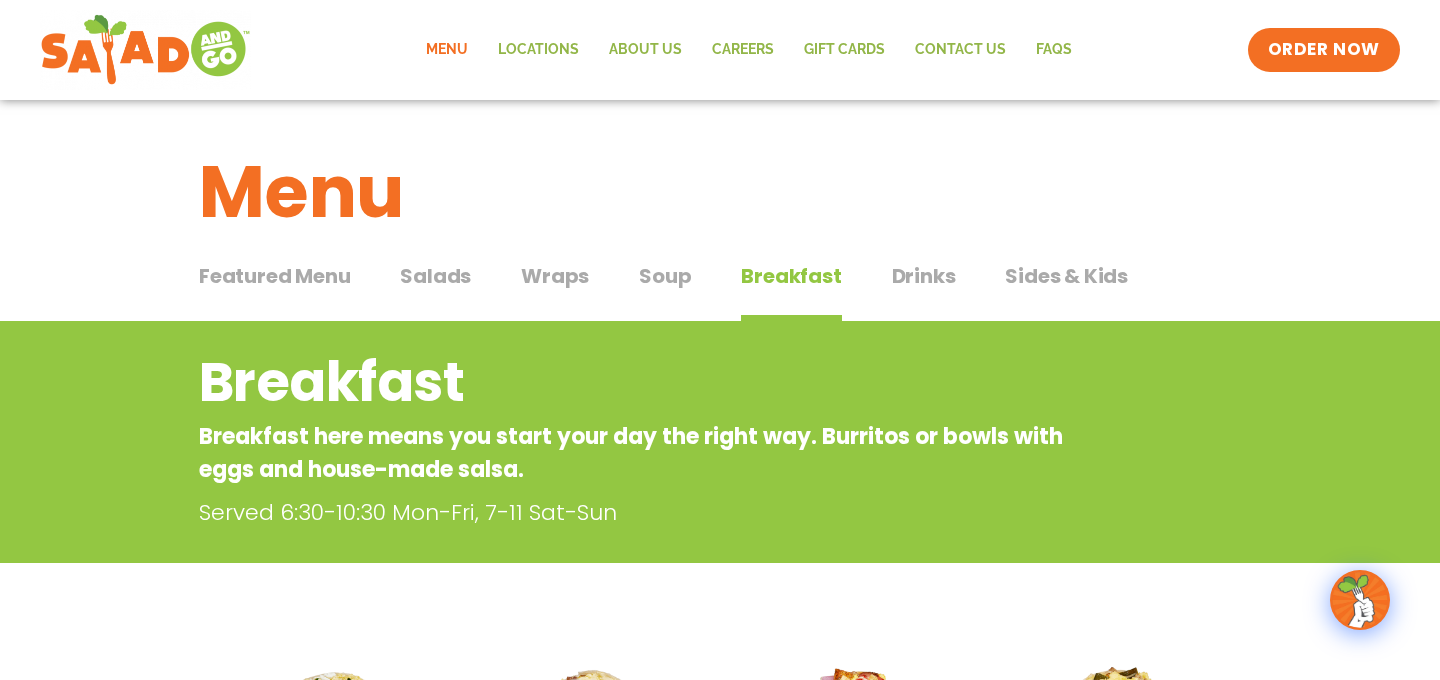 click on "Salads" at bounding box center (435, 276) 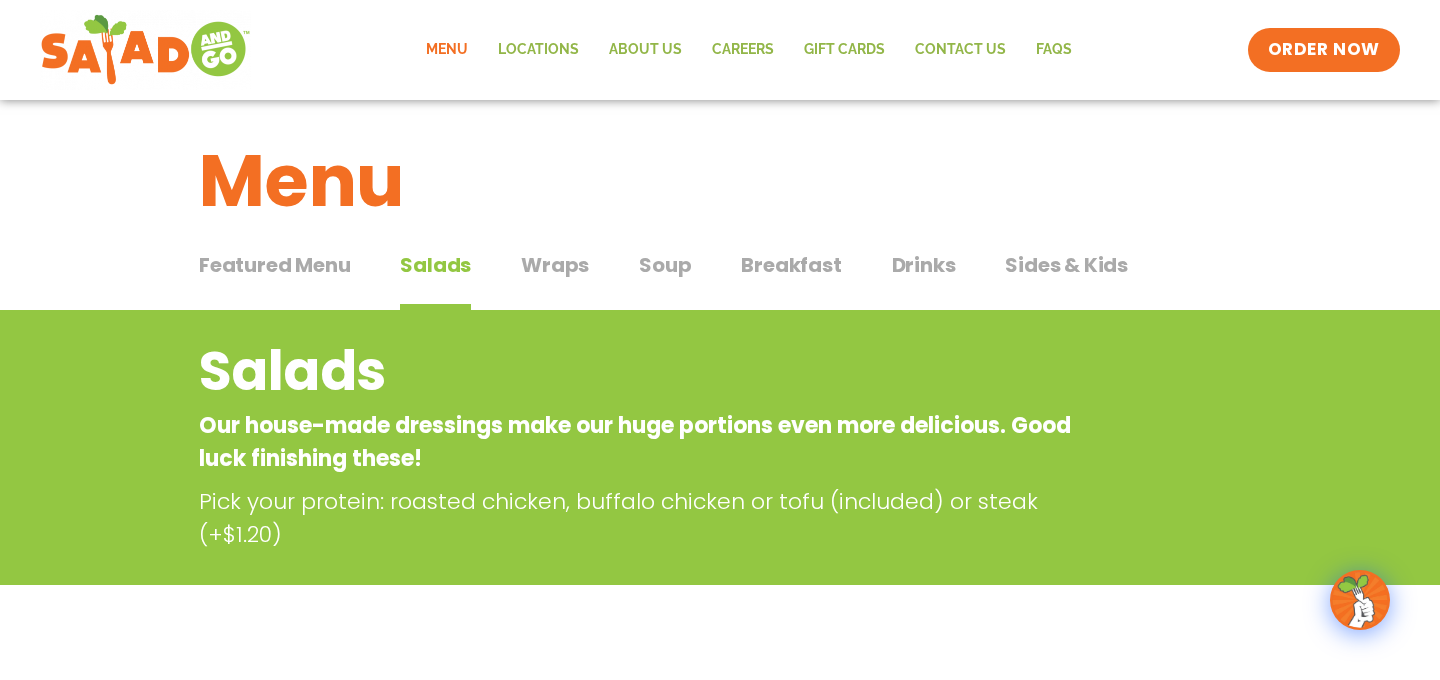 scroll, scrollTop: 0, scrollLeft: 0, axis: both 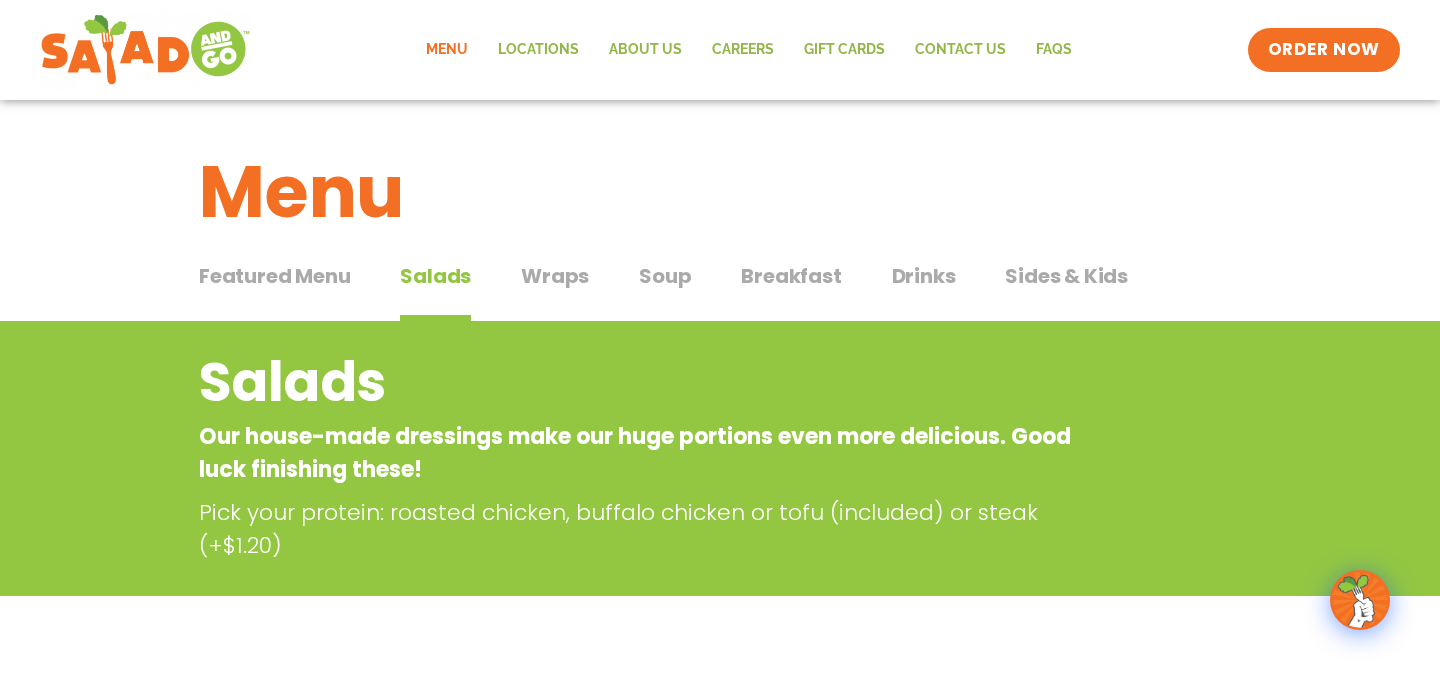 click on "Breakfast   Breakfast" at bounding box center (791, 291) 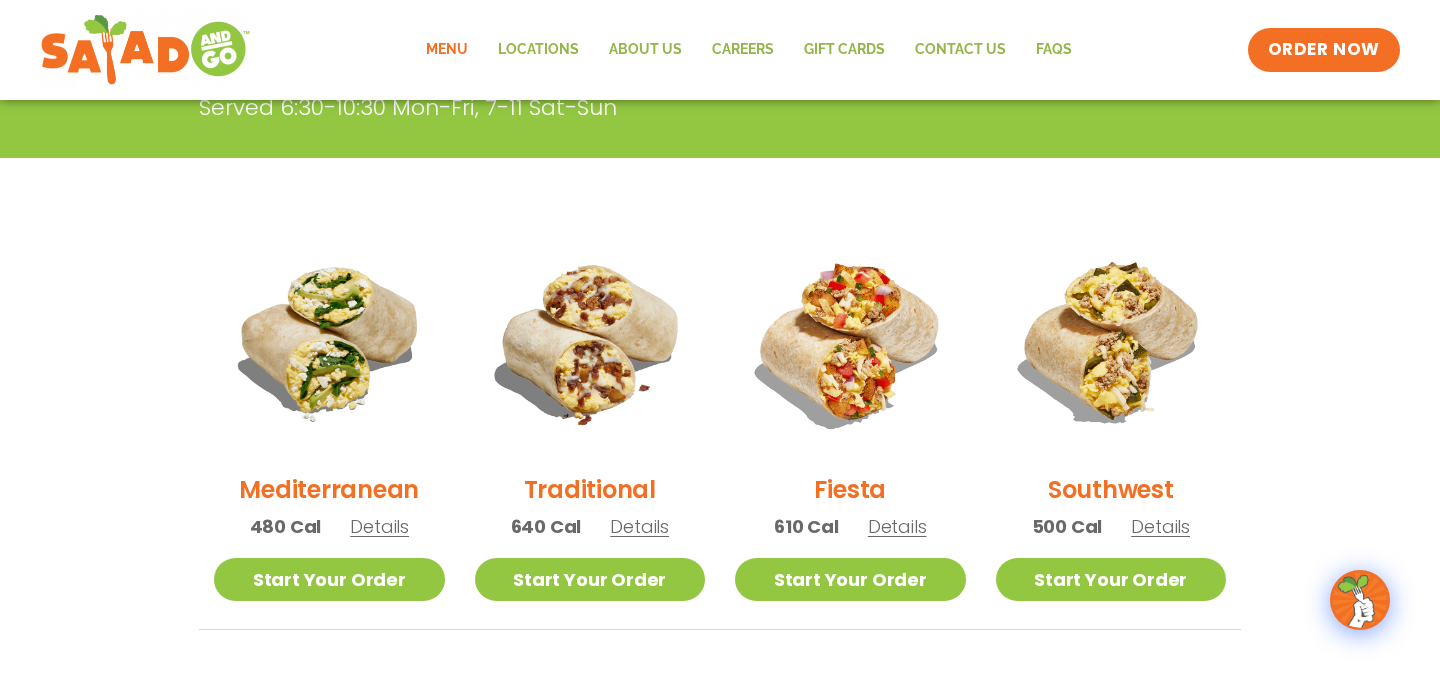 scroll, scrollTop: 402, scrollLeft: 0, axis: vertical 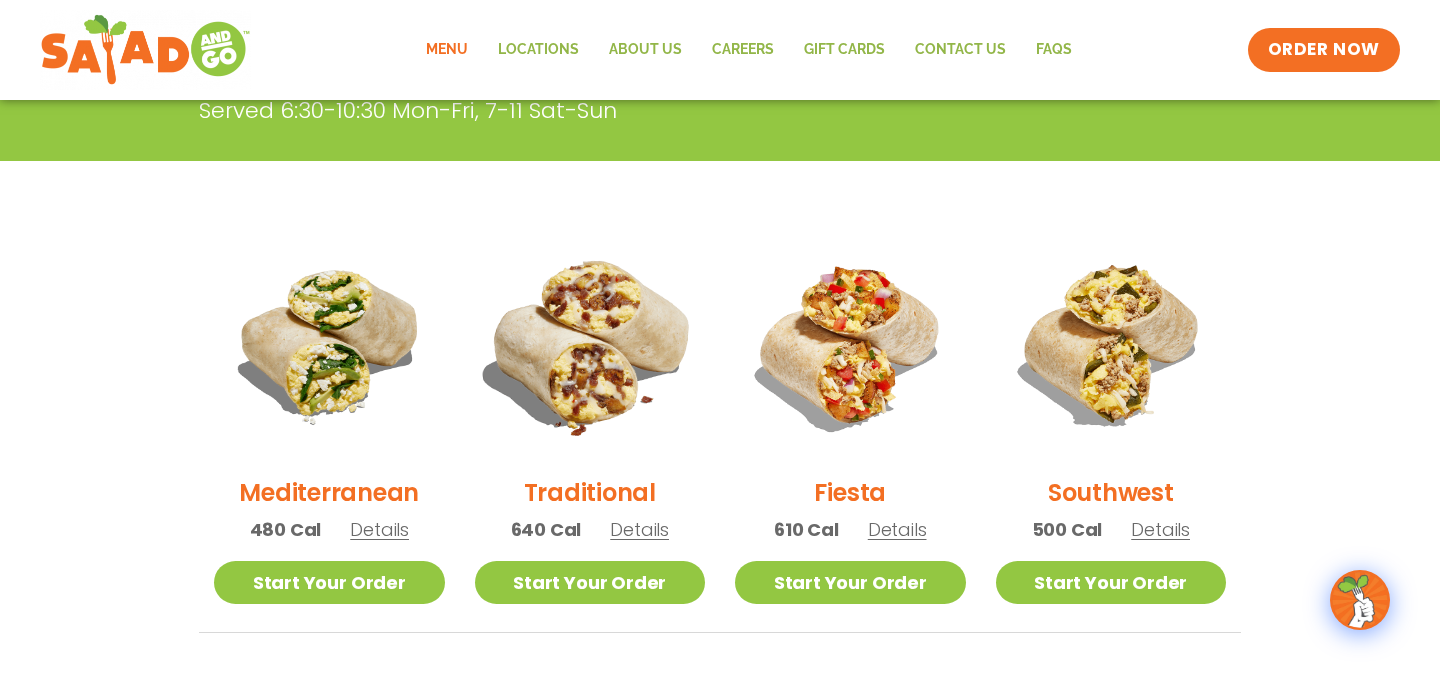 click at bounding box center [589, 344] 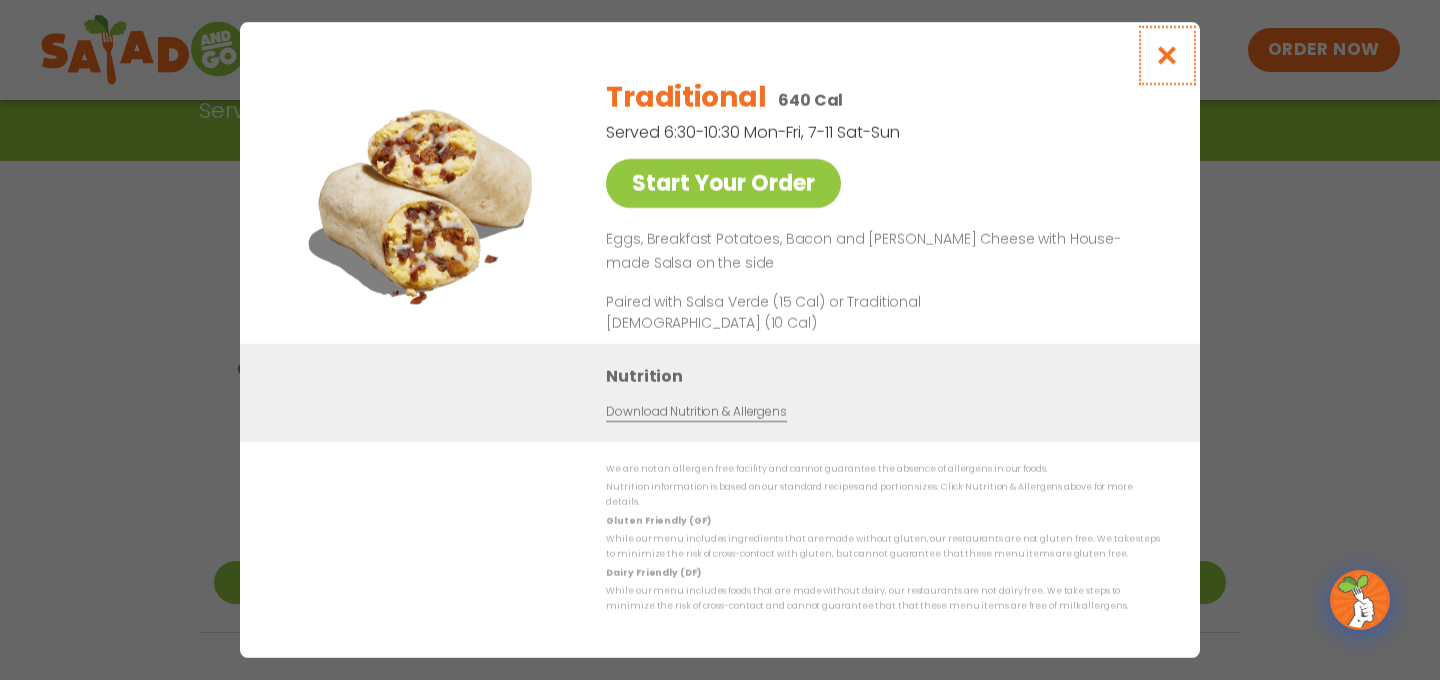 click at bounding box center [1167, 55] 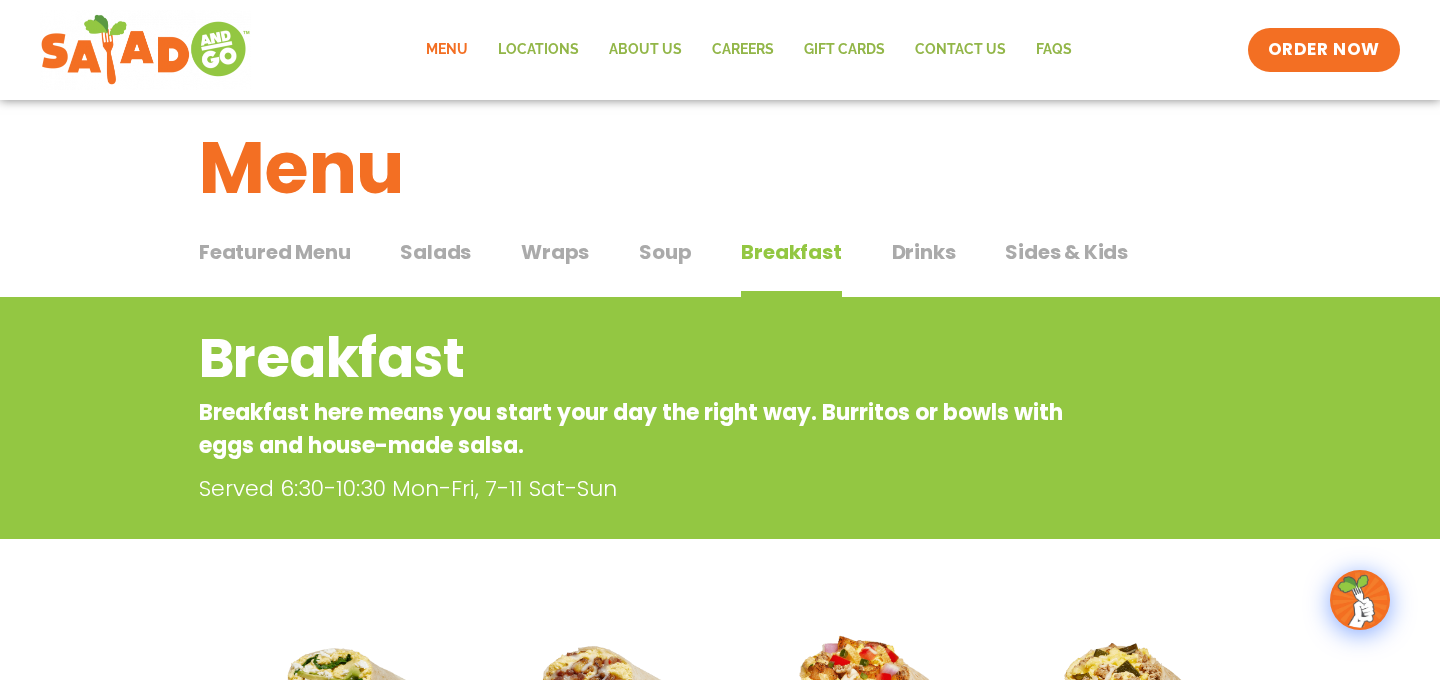 scroll, scrollTop: 0, scrollLeft: 0, axis: both 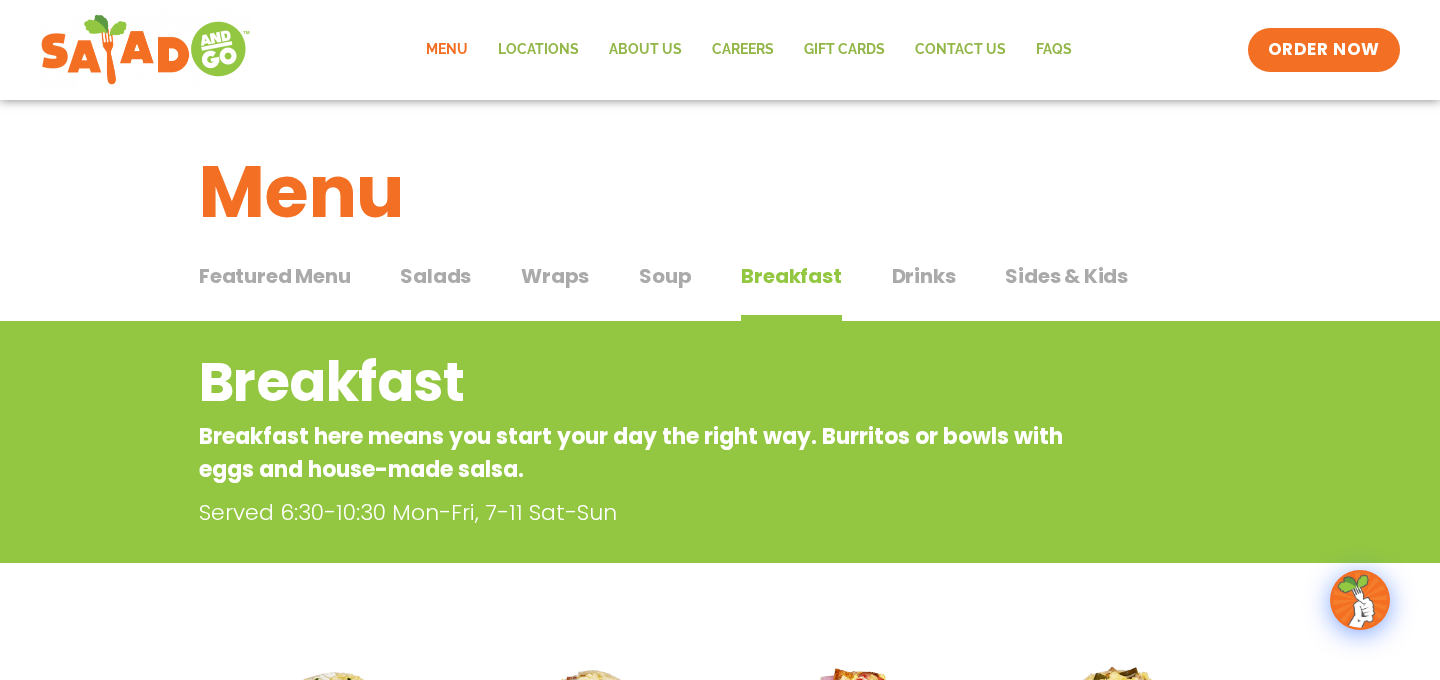 click on "Salads" at bounding box center (435, 276) 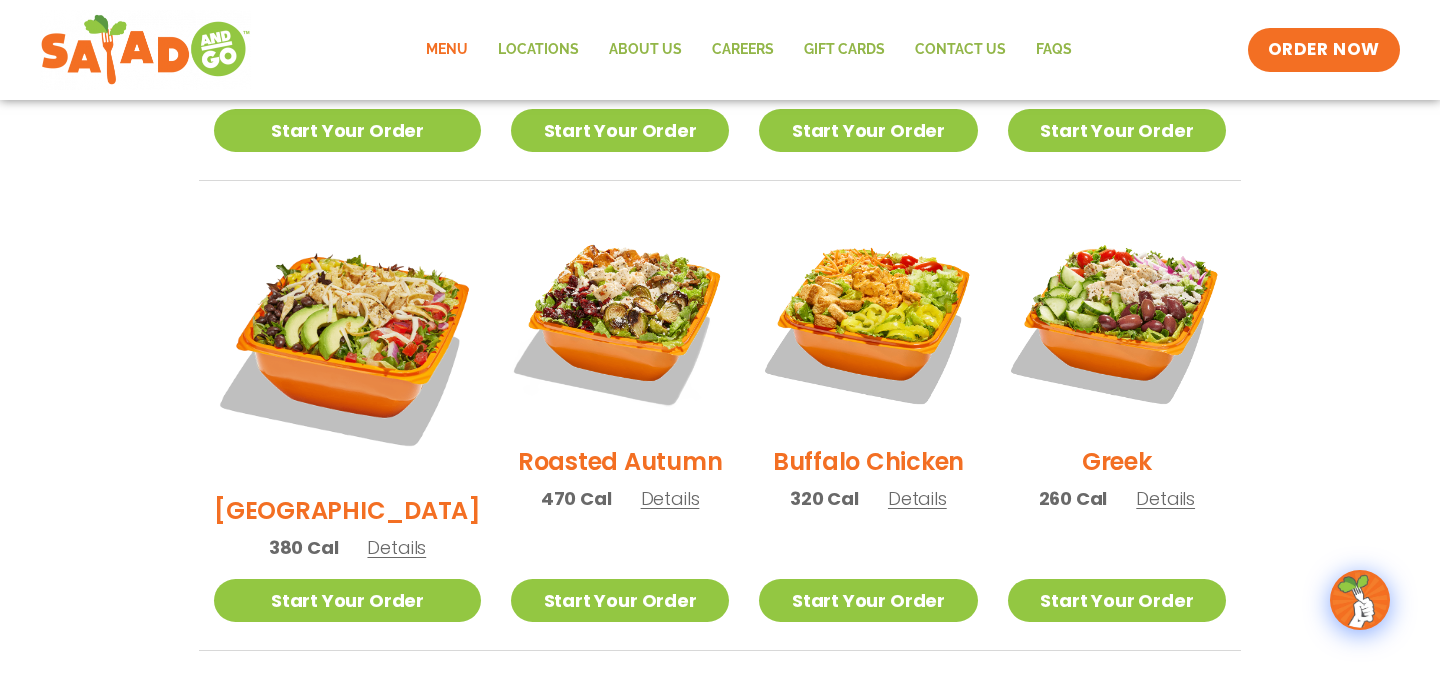 scroll, scrollTop: 964, scrollLeft: 0, axis: vertical 